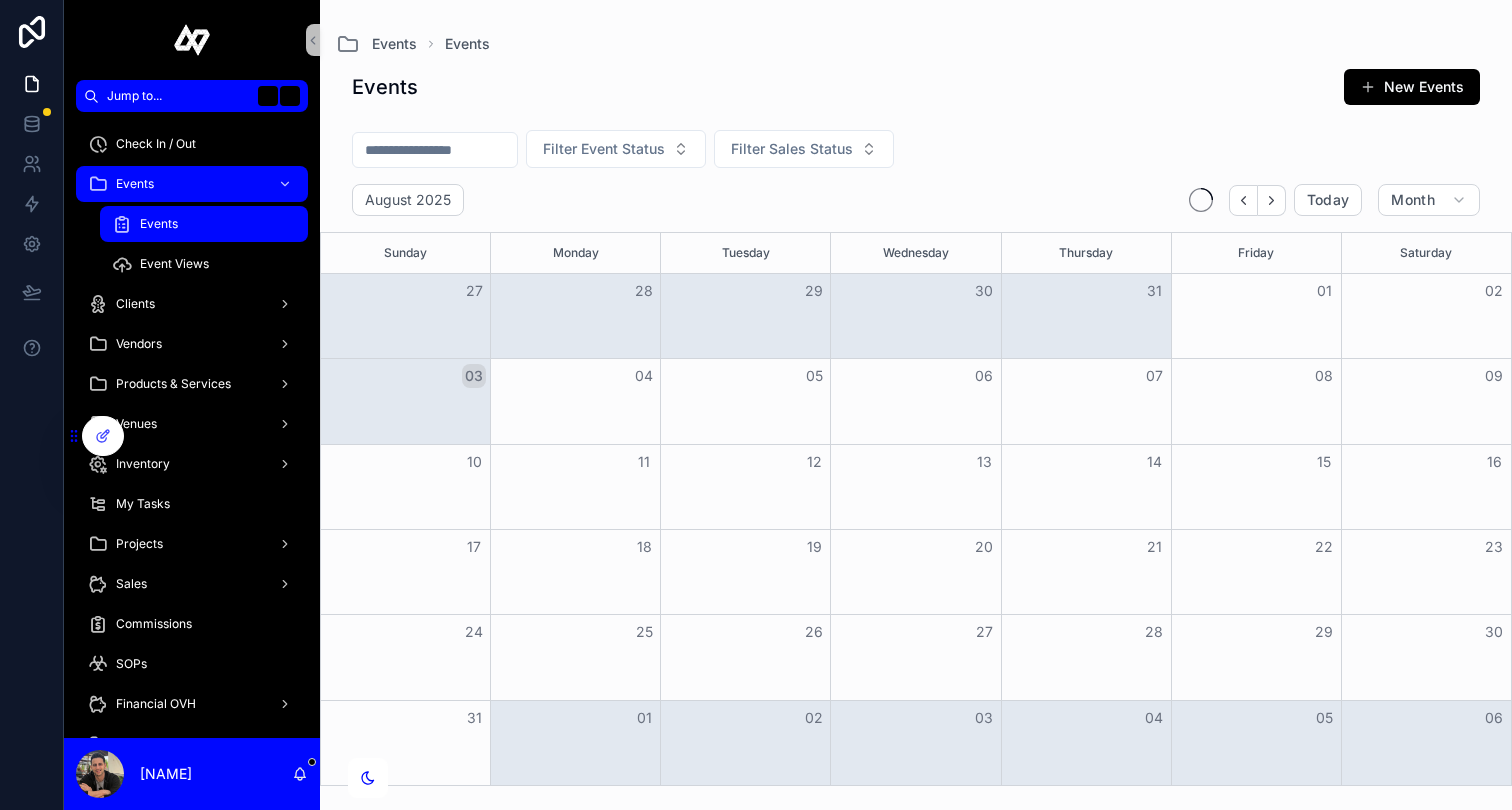 scroll, scrollTop: 0, scrollLeft: 0, axis: both 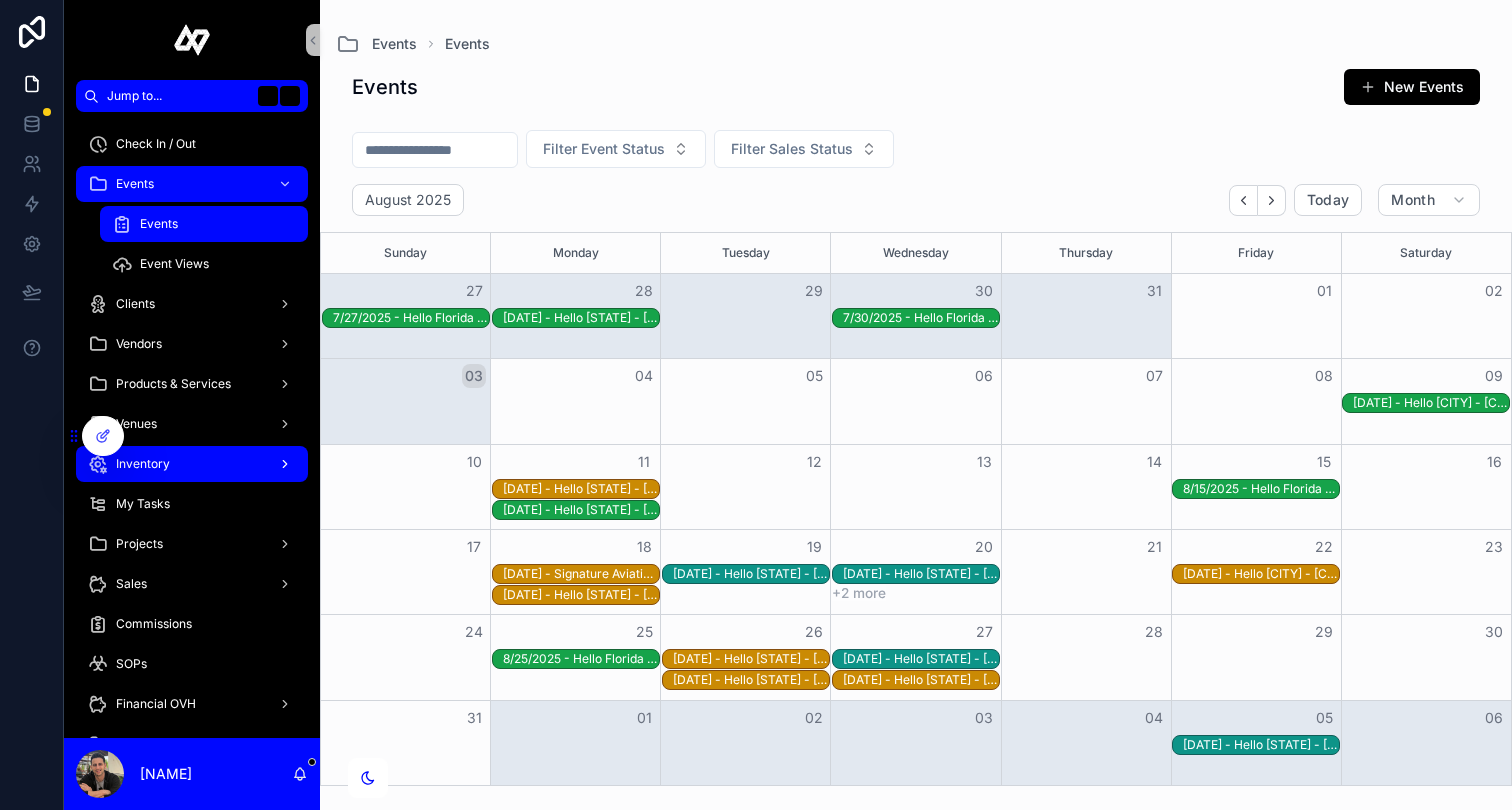 click on "Inventory" at bounding box center [192, 464] 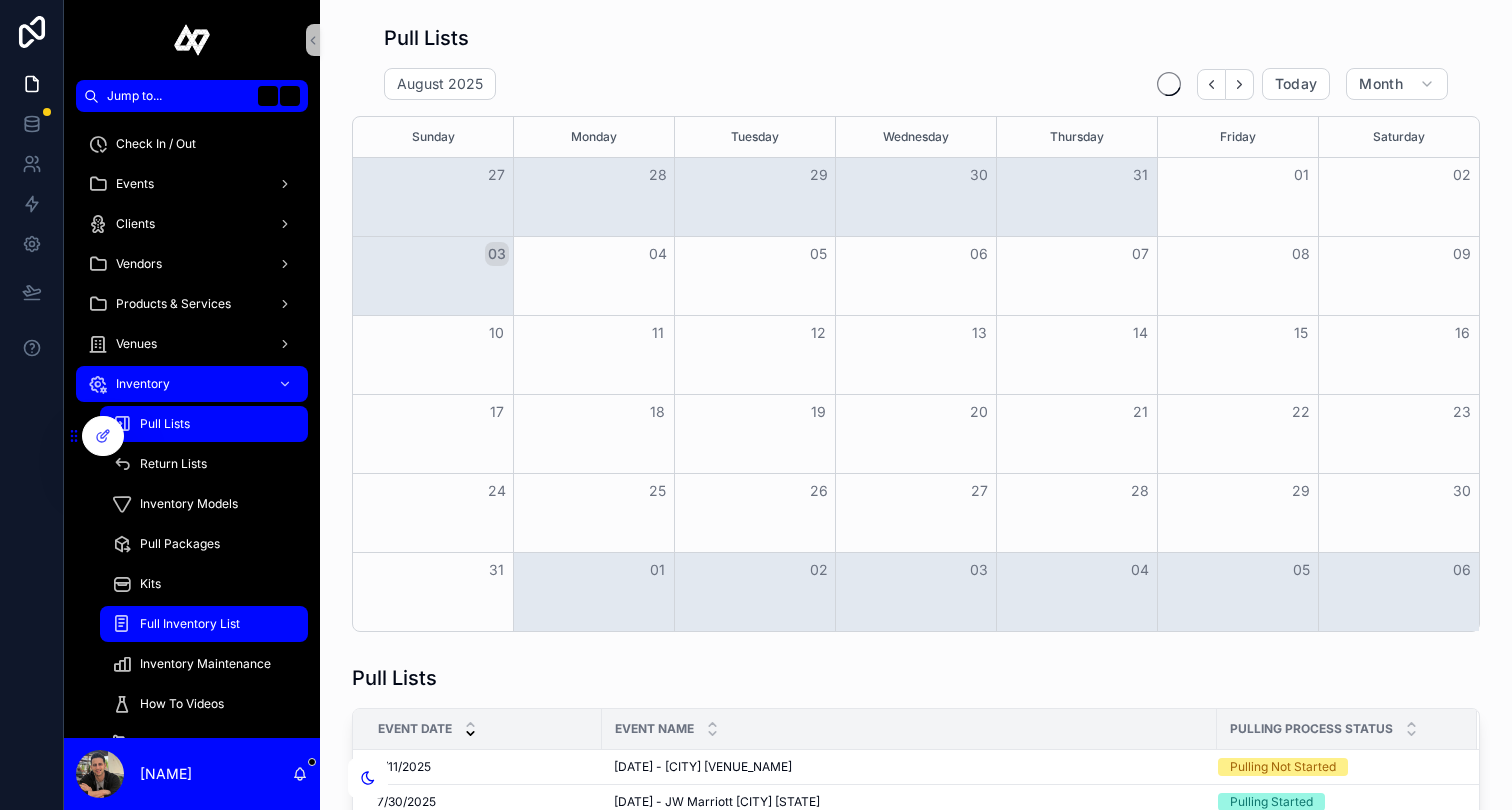 click on "Full Inventory List" at bounding box center [204, 624] 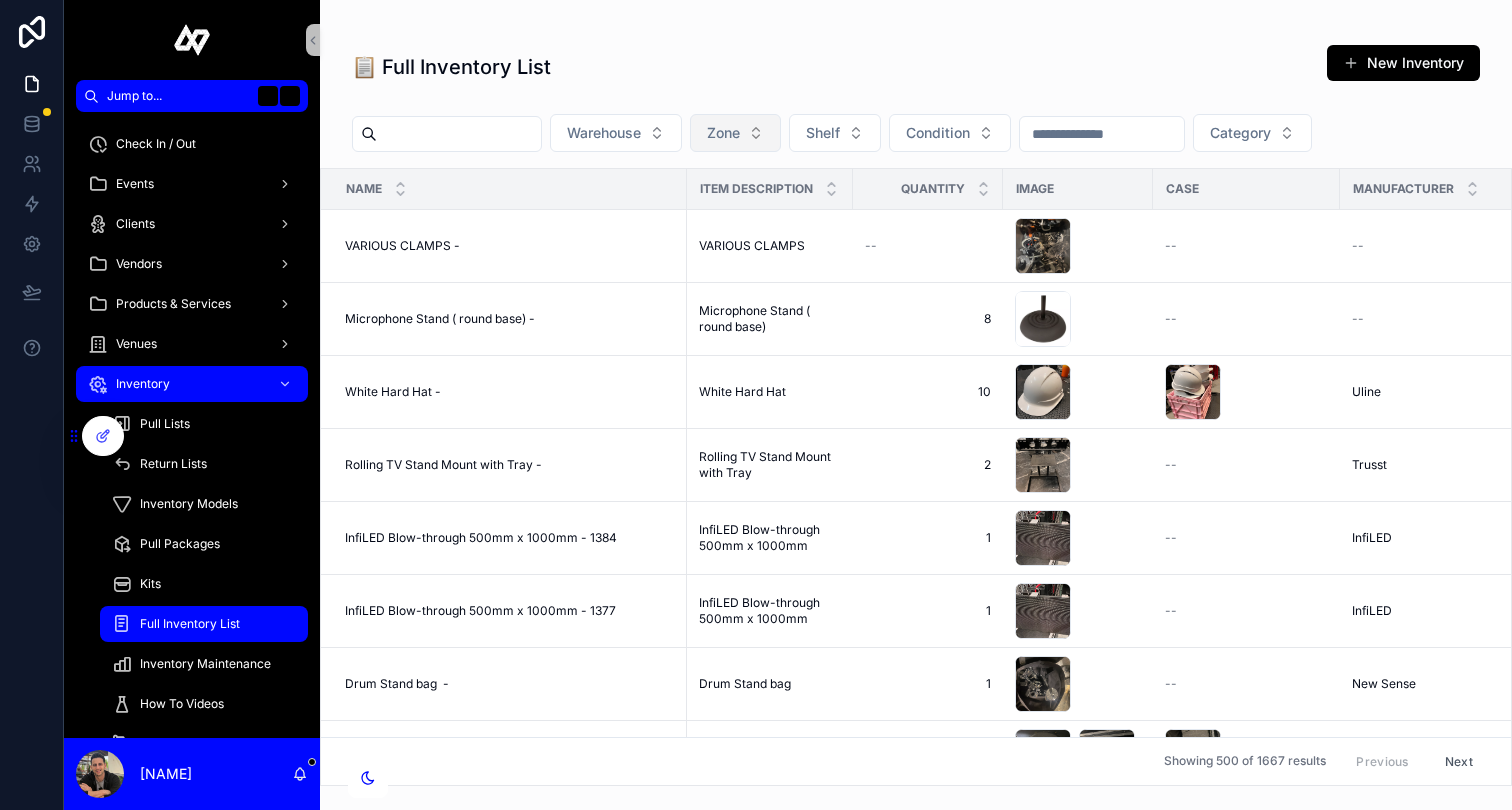 click on "Zone" at bounding box center (735, 133) 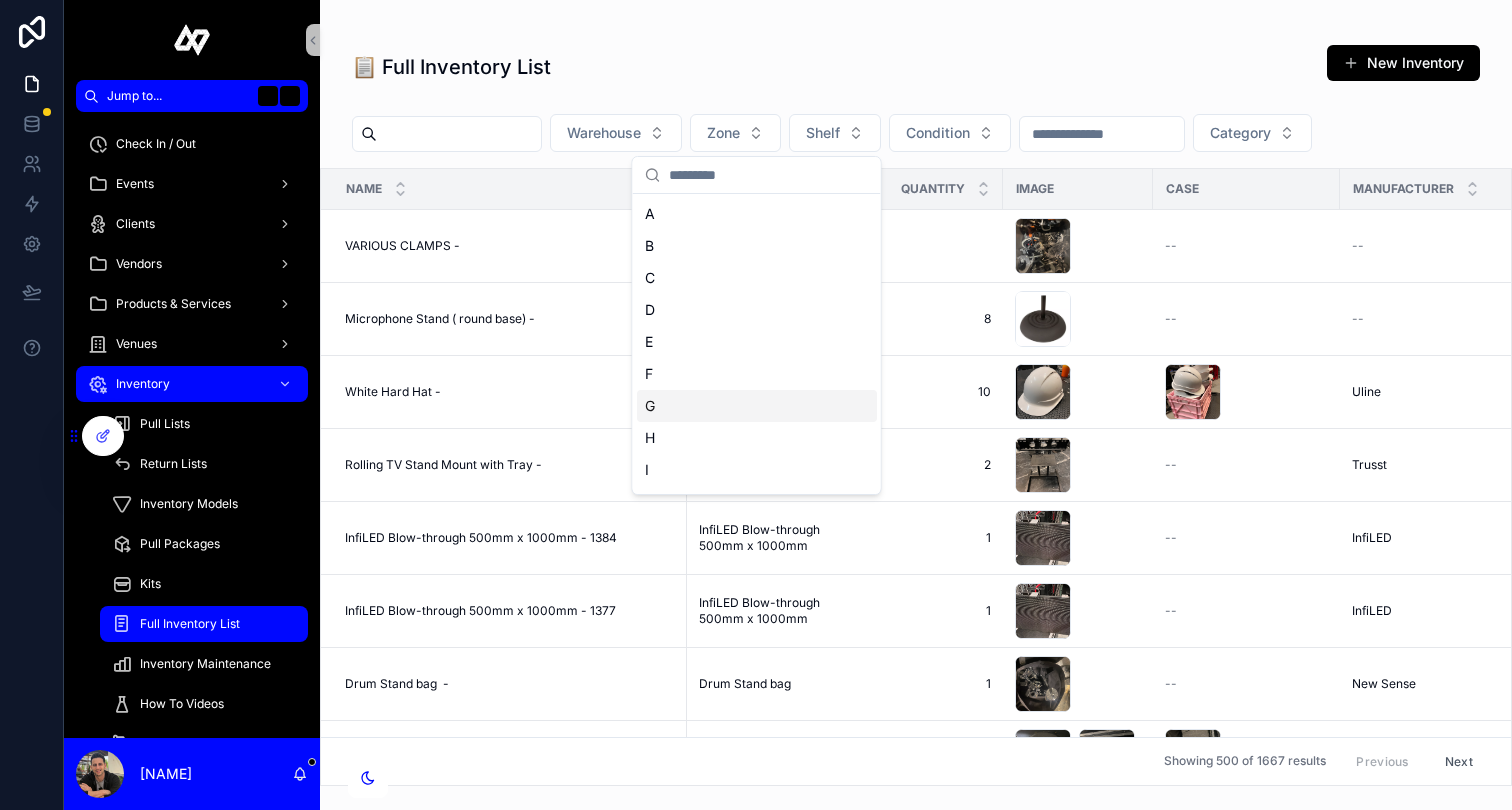 click on "G" at bounding box center [757, 406] 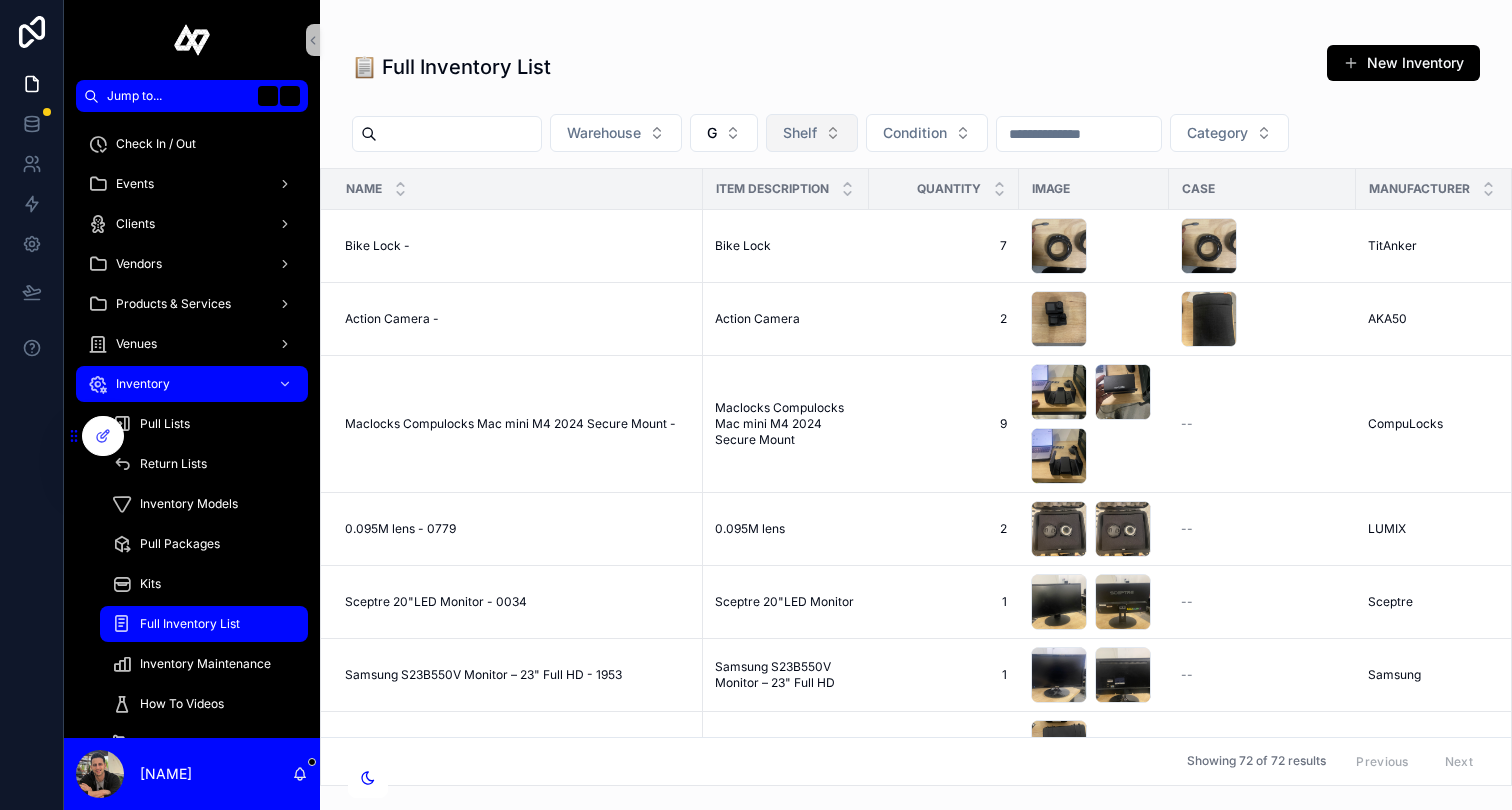 click on "Shelf" at bounding box center (812, 133) 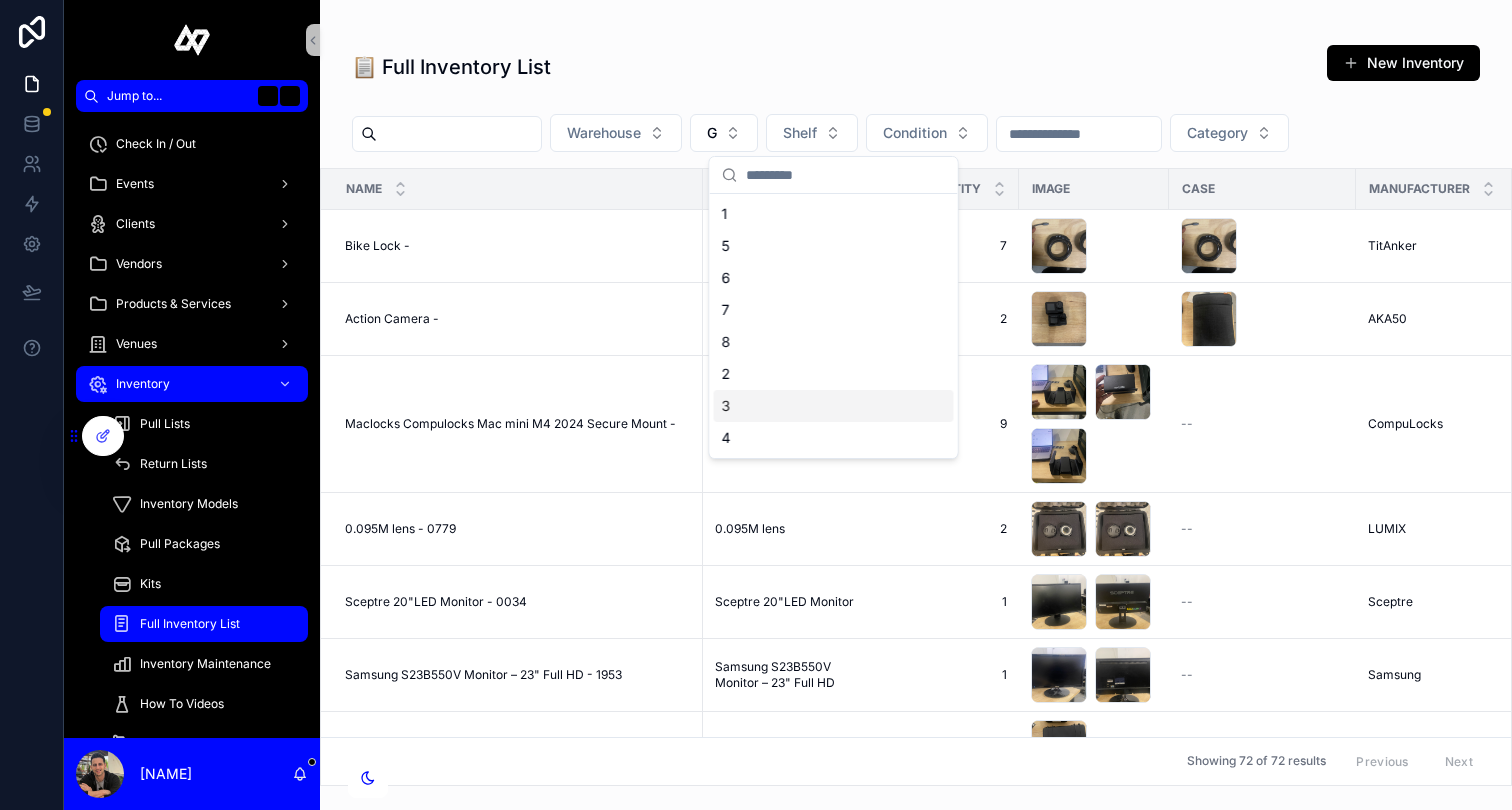 click on "3" at bounding box center [834, 406] 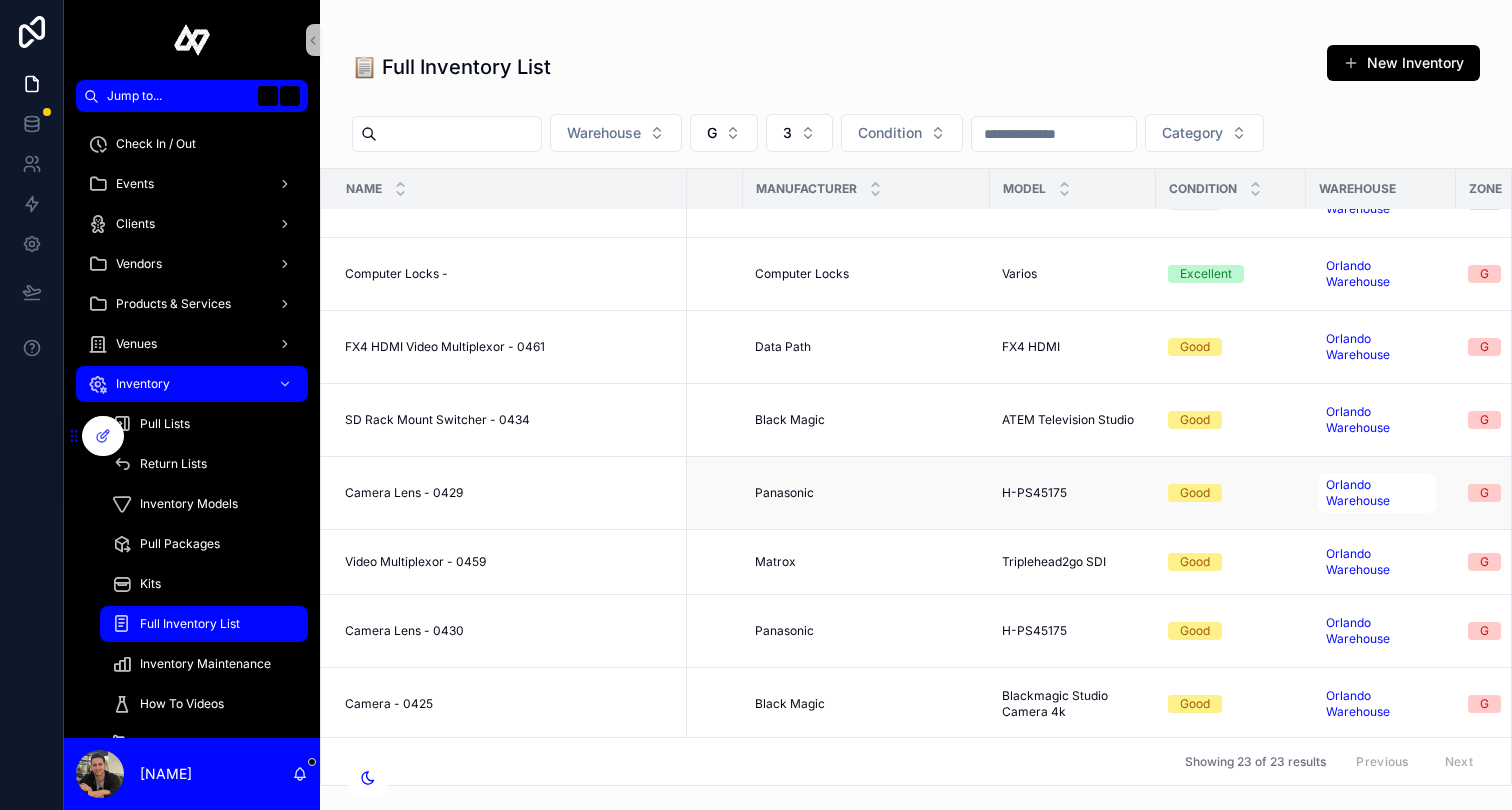 scroll, scrollTop: 1268, scrollLeft: 573, axis: both 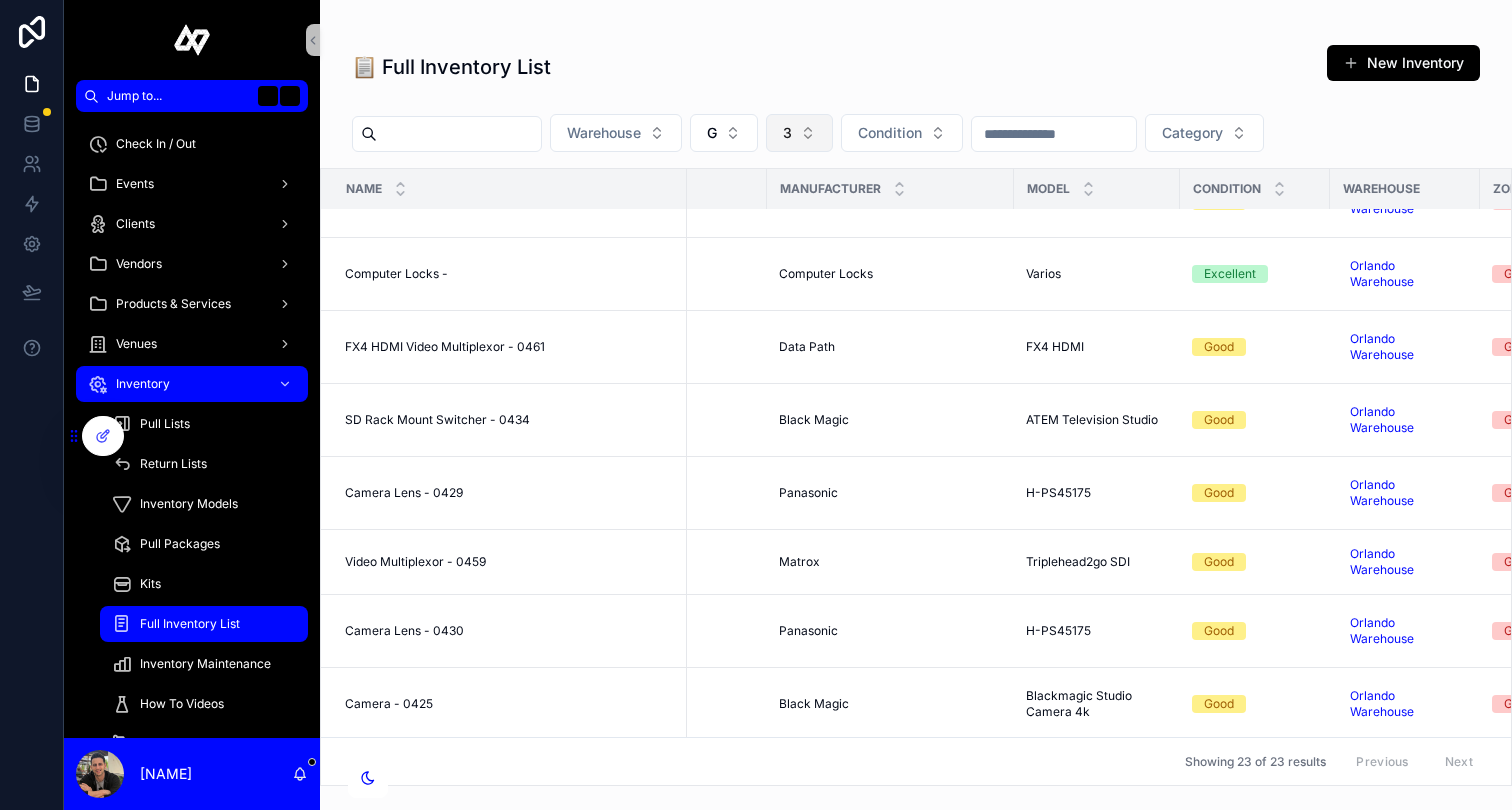 click on "3" at bounding box center (799, 133) 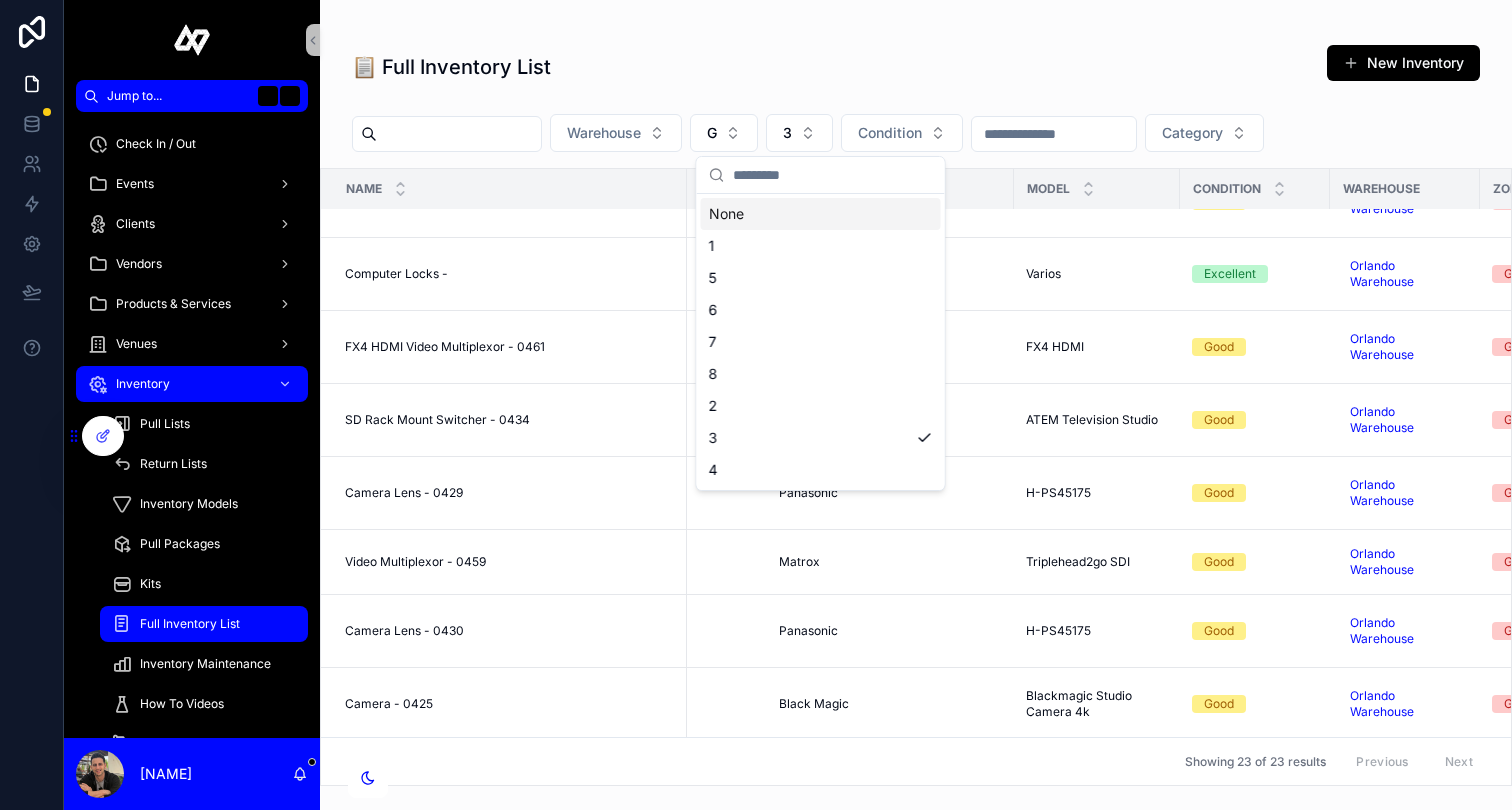 click on "None" at bounding box center (821, 214) 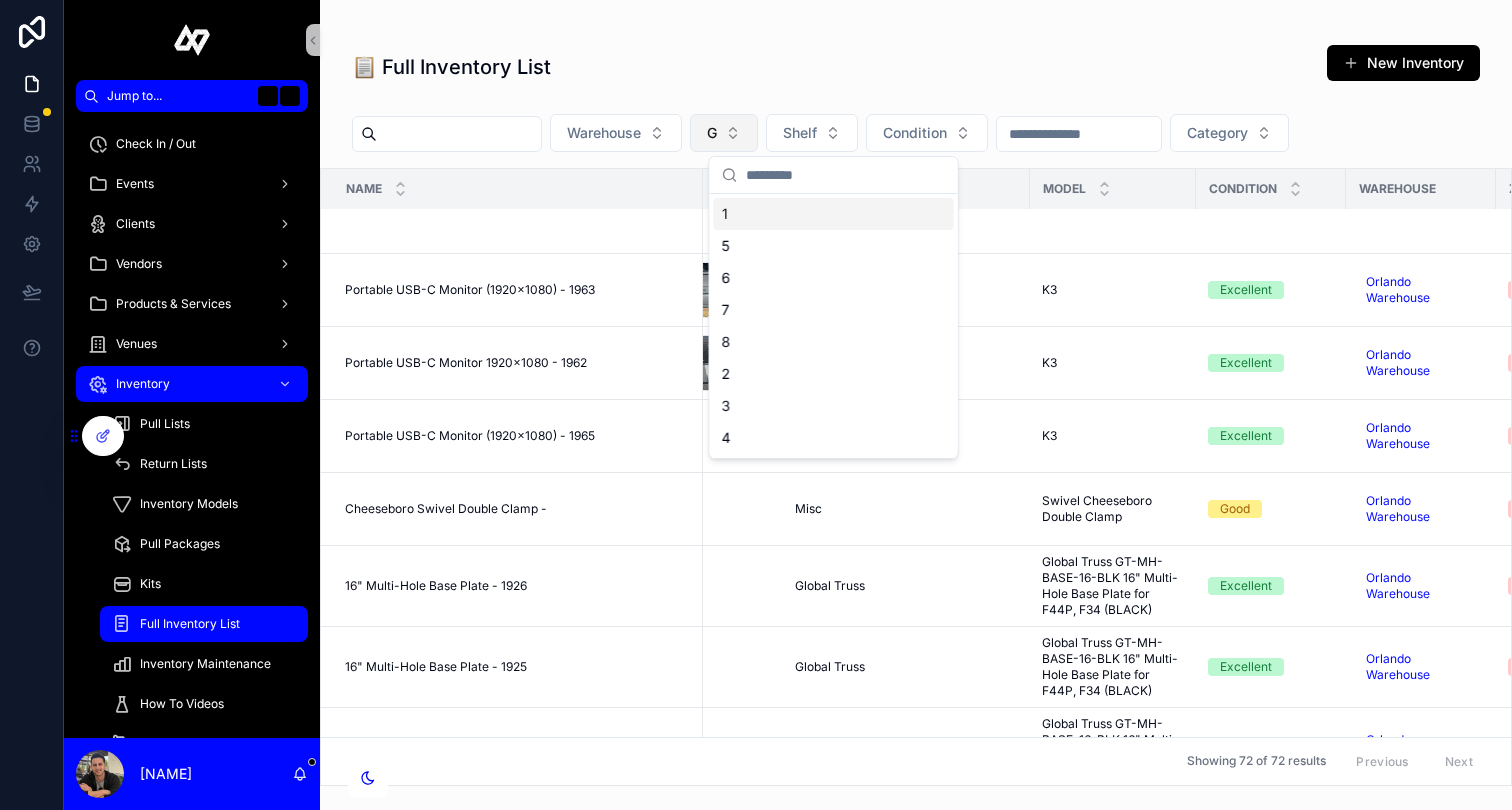 scroll, scrollTop: 1284, scrollLeft: 573, axis: both 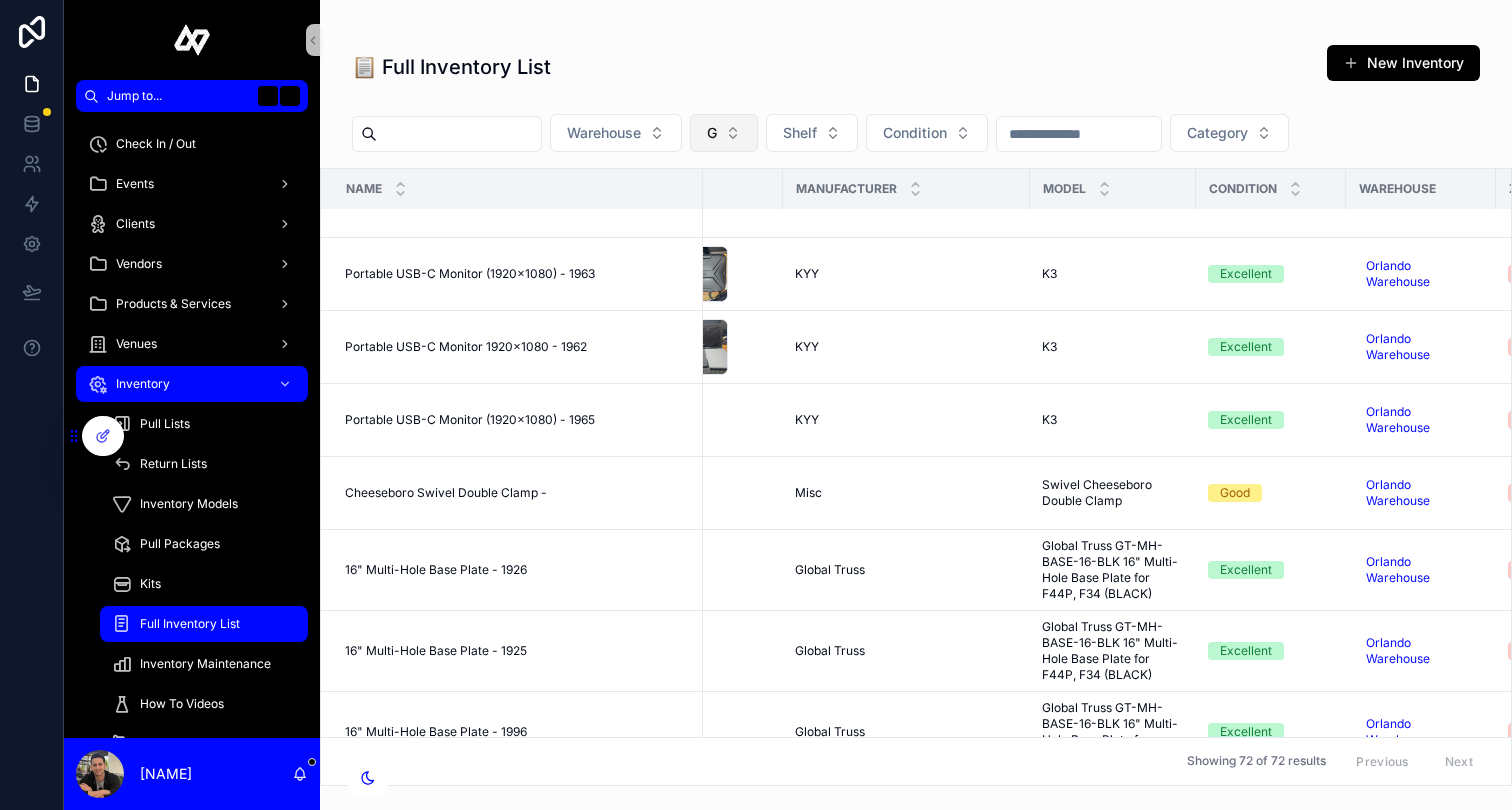 click on "G" at bounding box center (724, 133) 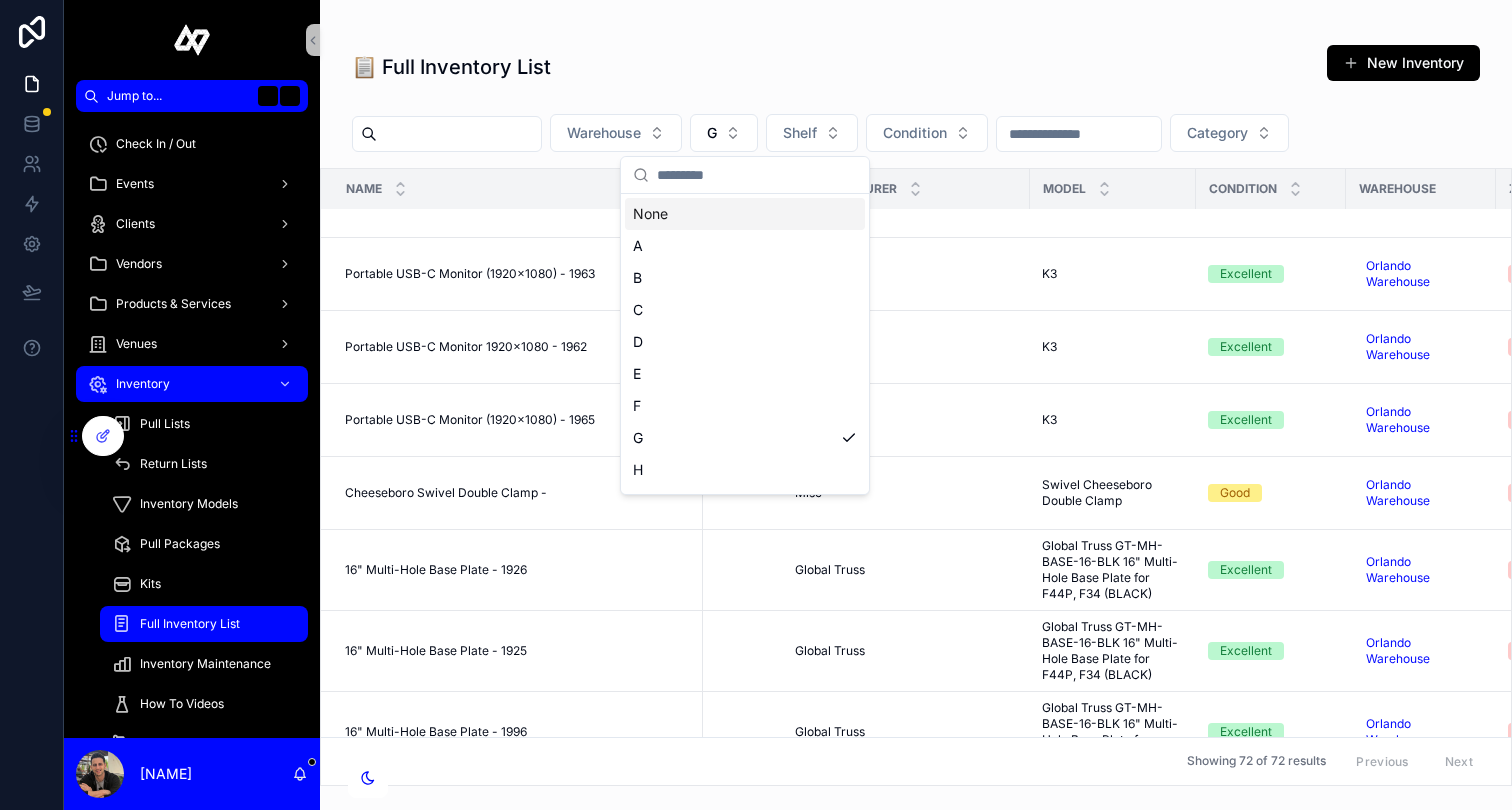 click on "None" at bounding box center (745, 214) 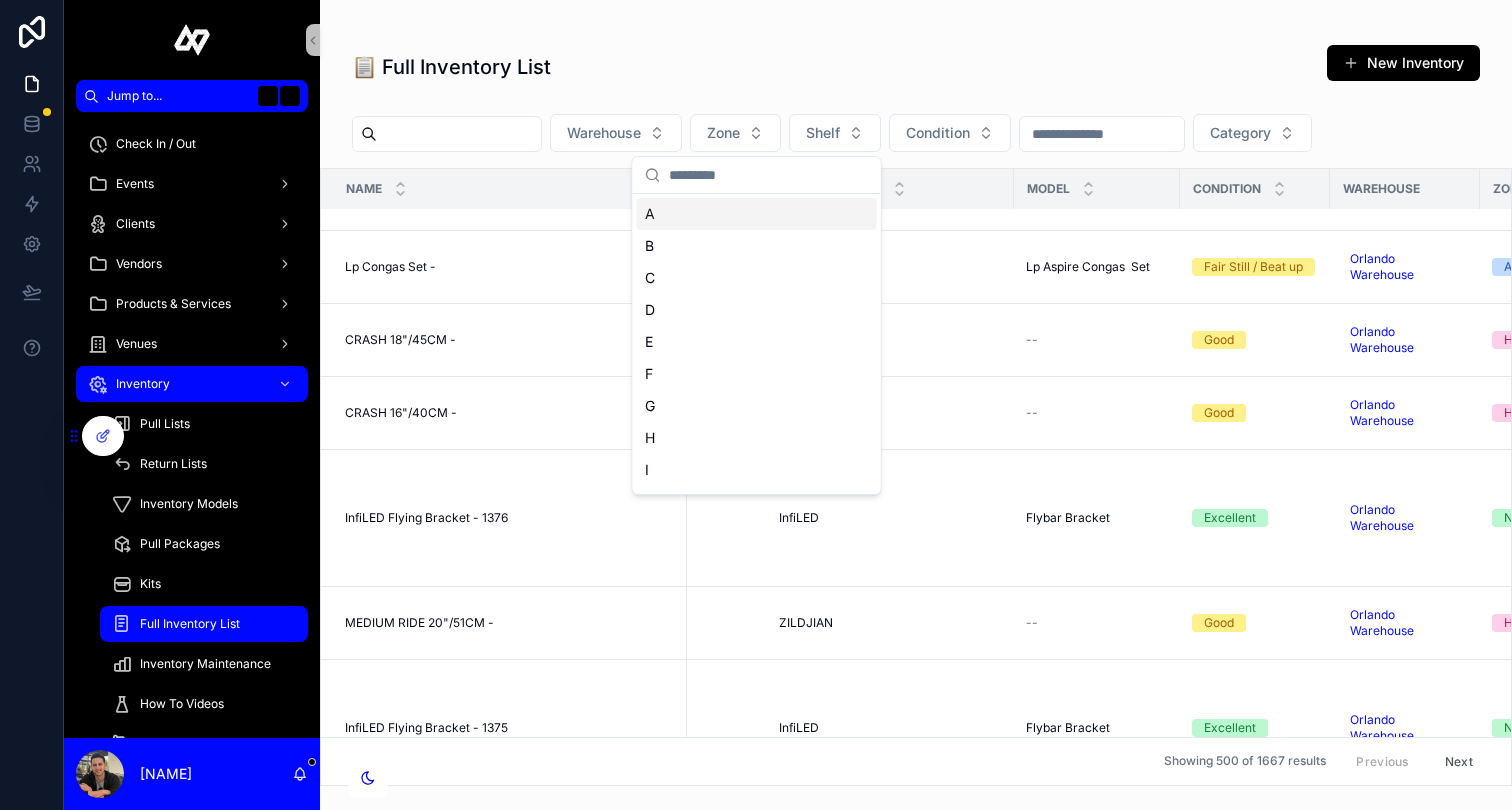 scroll, scrollTop: 1204, scrollLeft: 573, axis: both 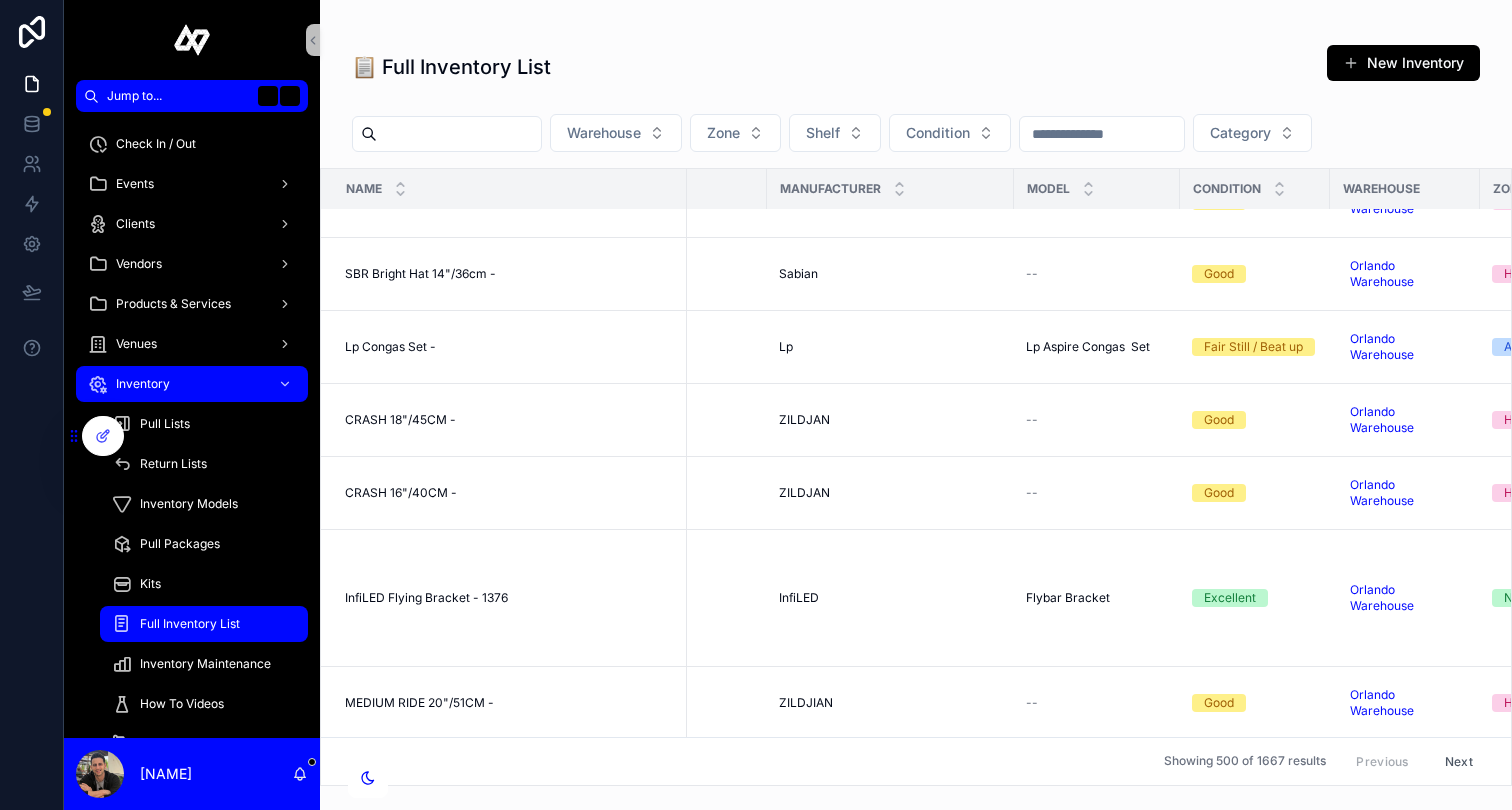 click at bounding box center [459, 134] 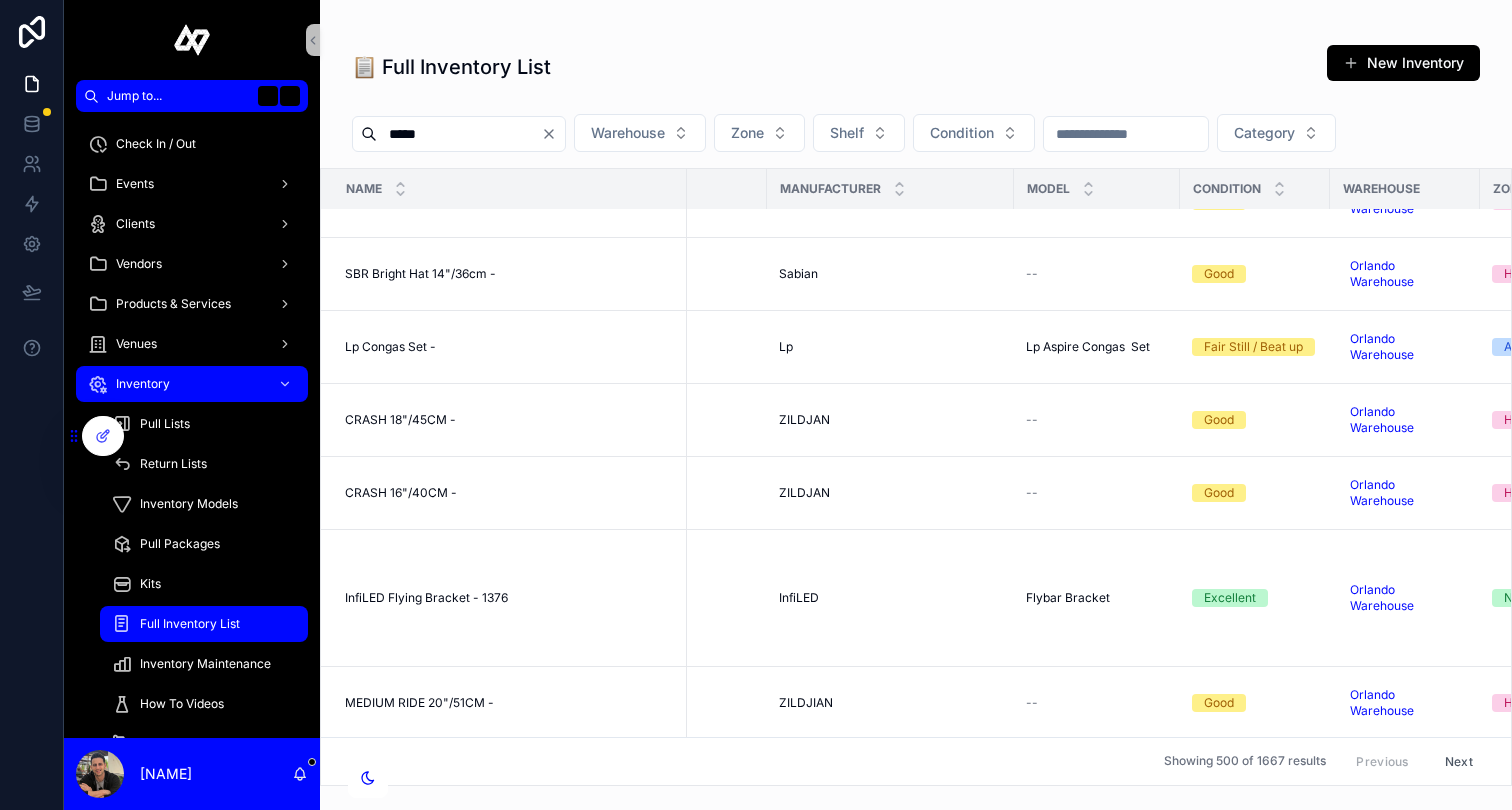 type on "*****" 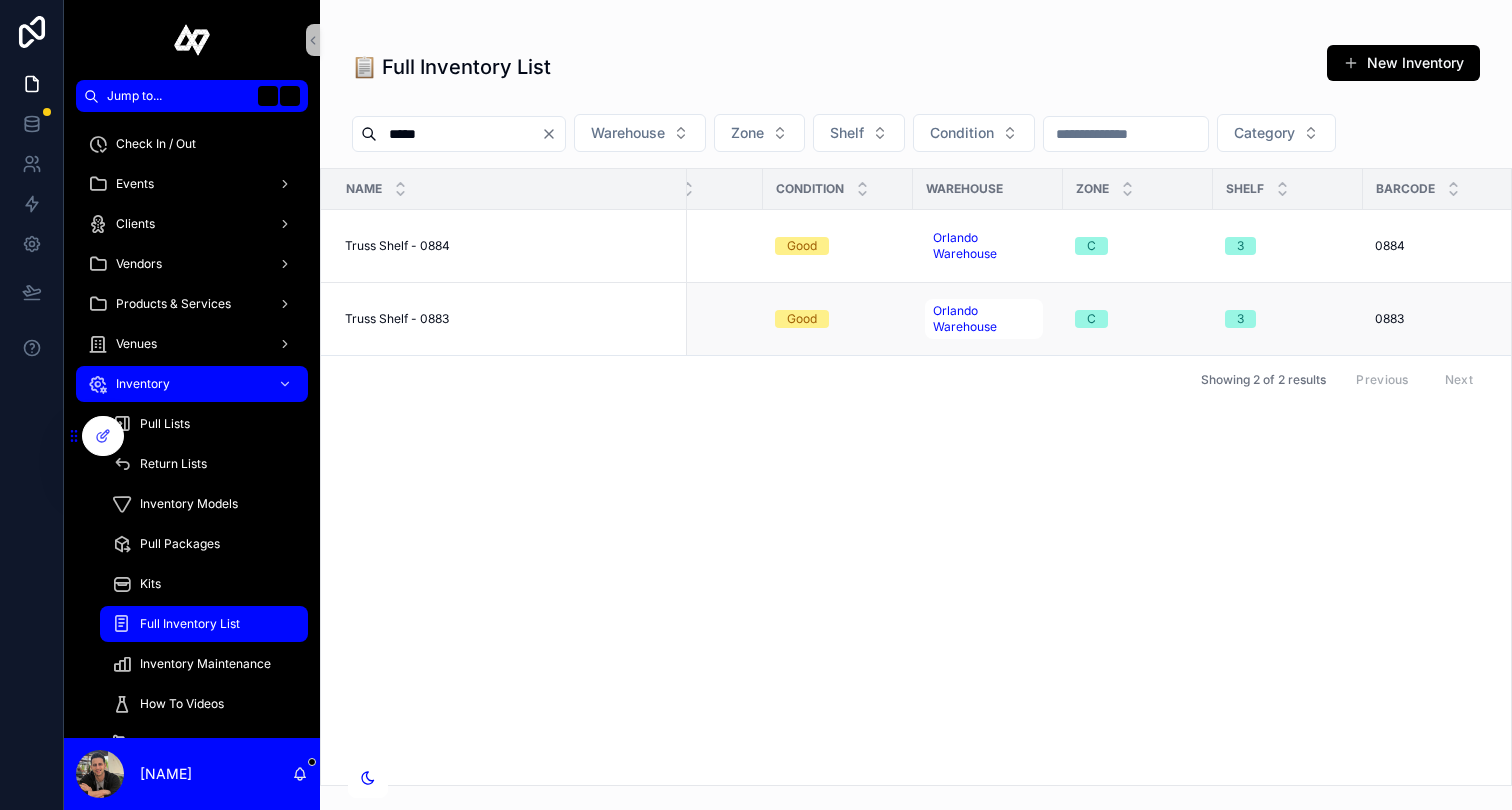 scroll, scrollTop: 0, scrollLeft: 973, axis: horizontal 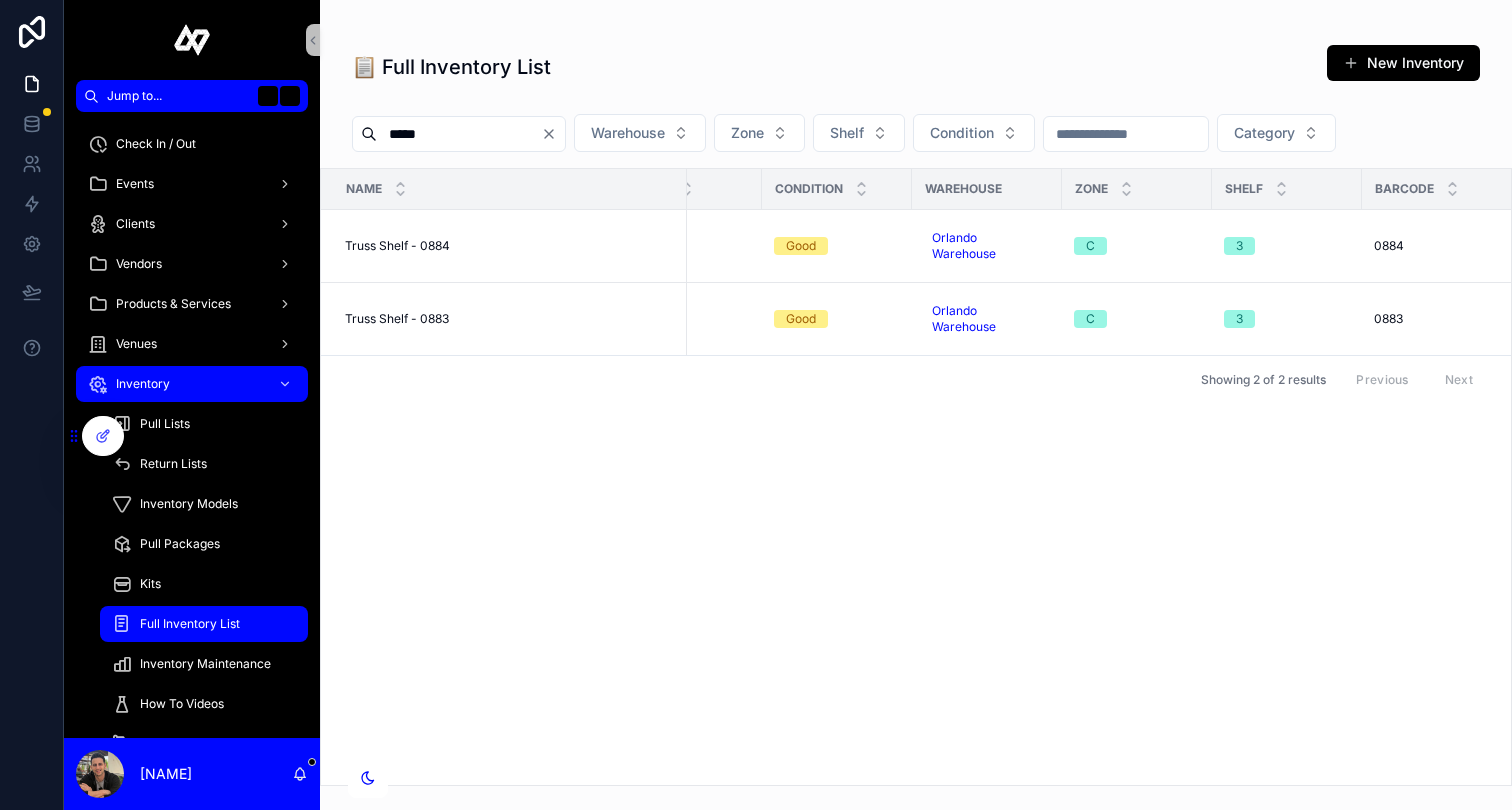 click 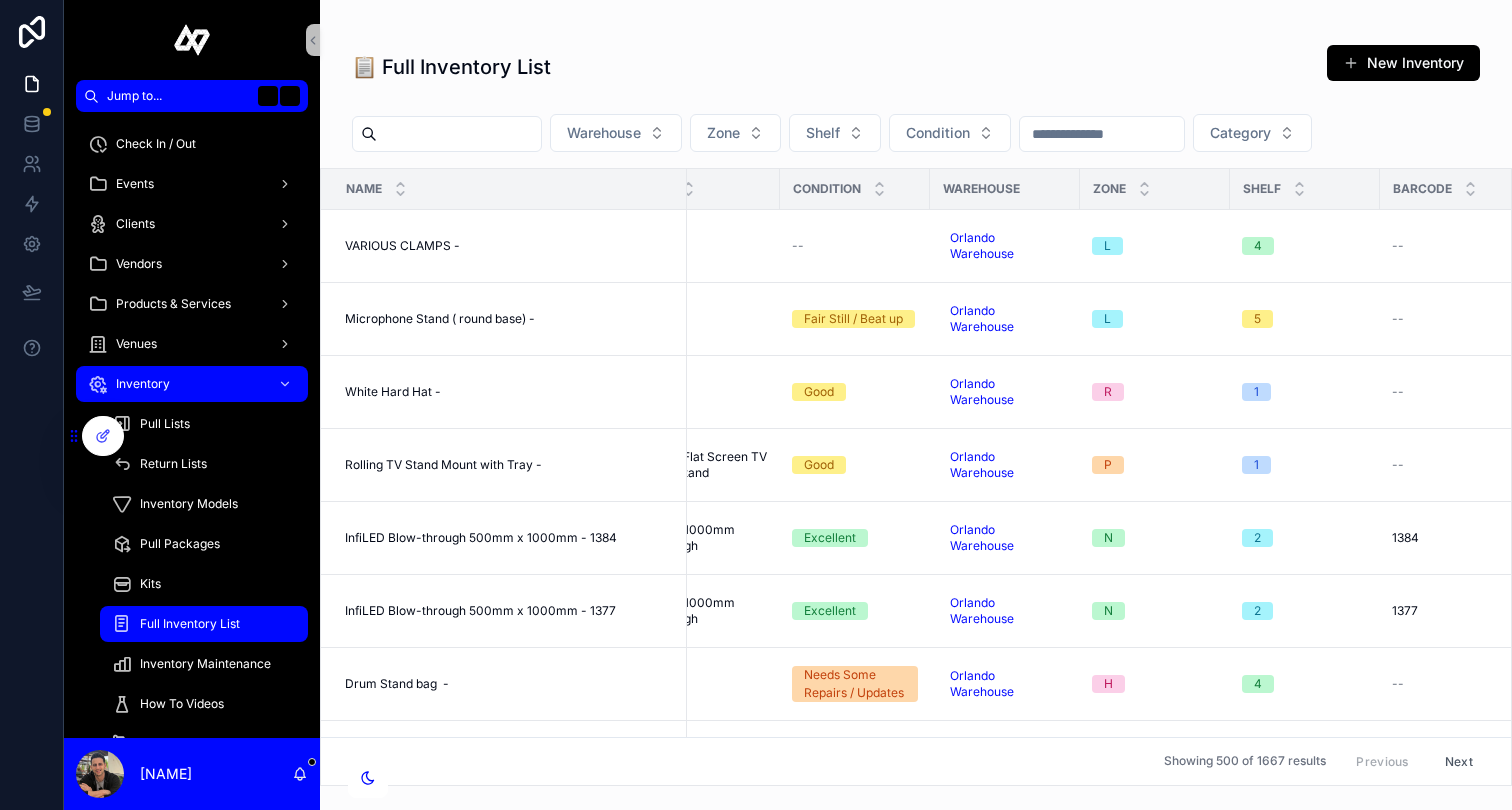 click at bounding box center [459, 134] 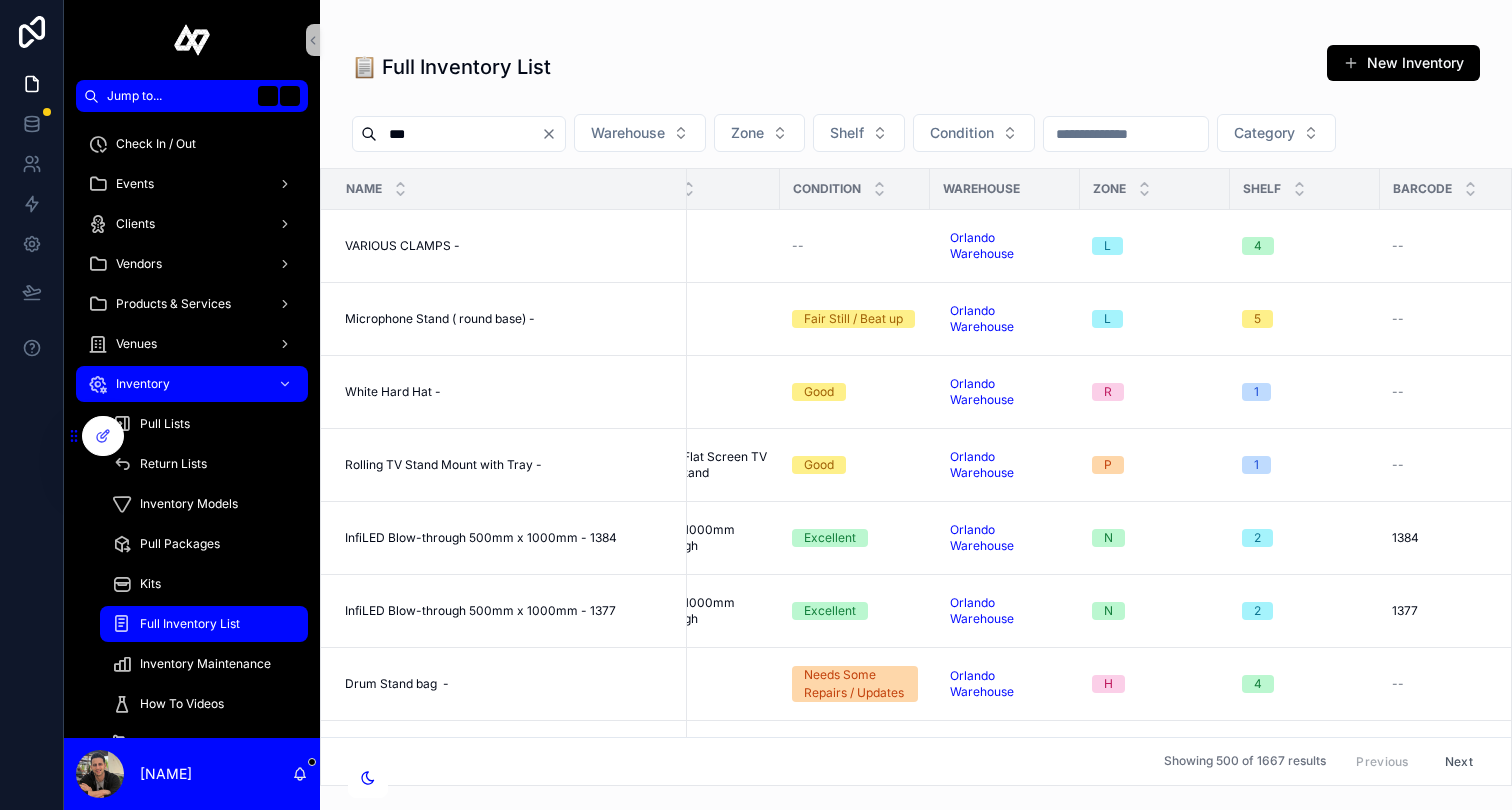 type on "***" 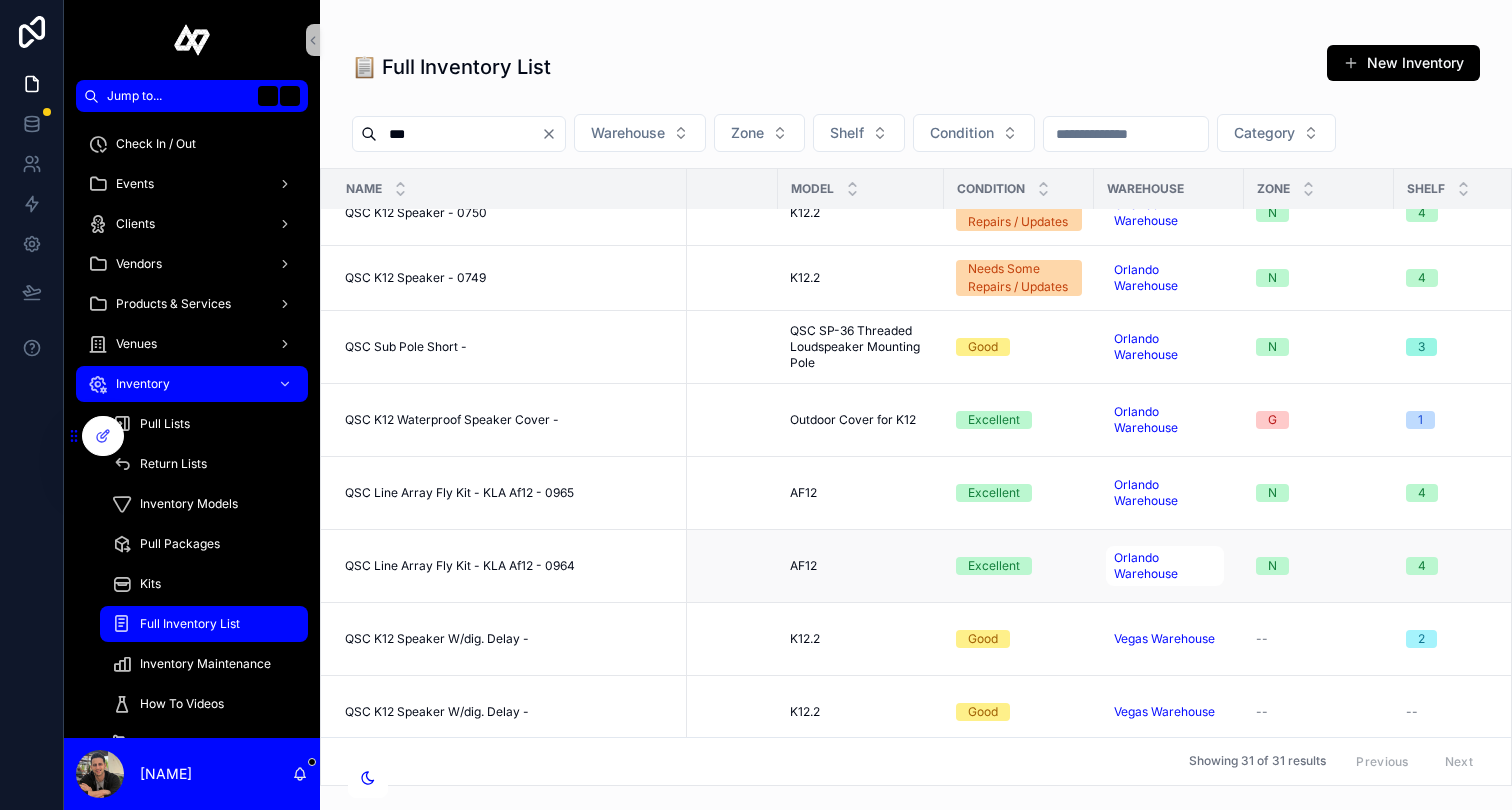 scroll, scrollTop: 83, scrollLeft: 809, axis: both 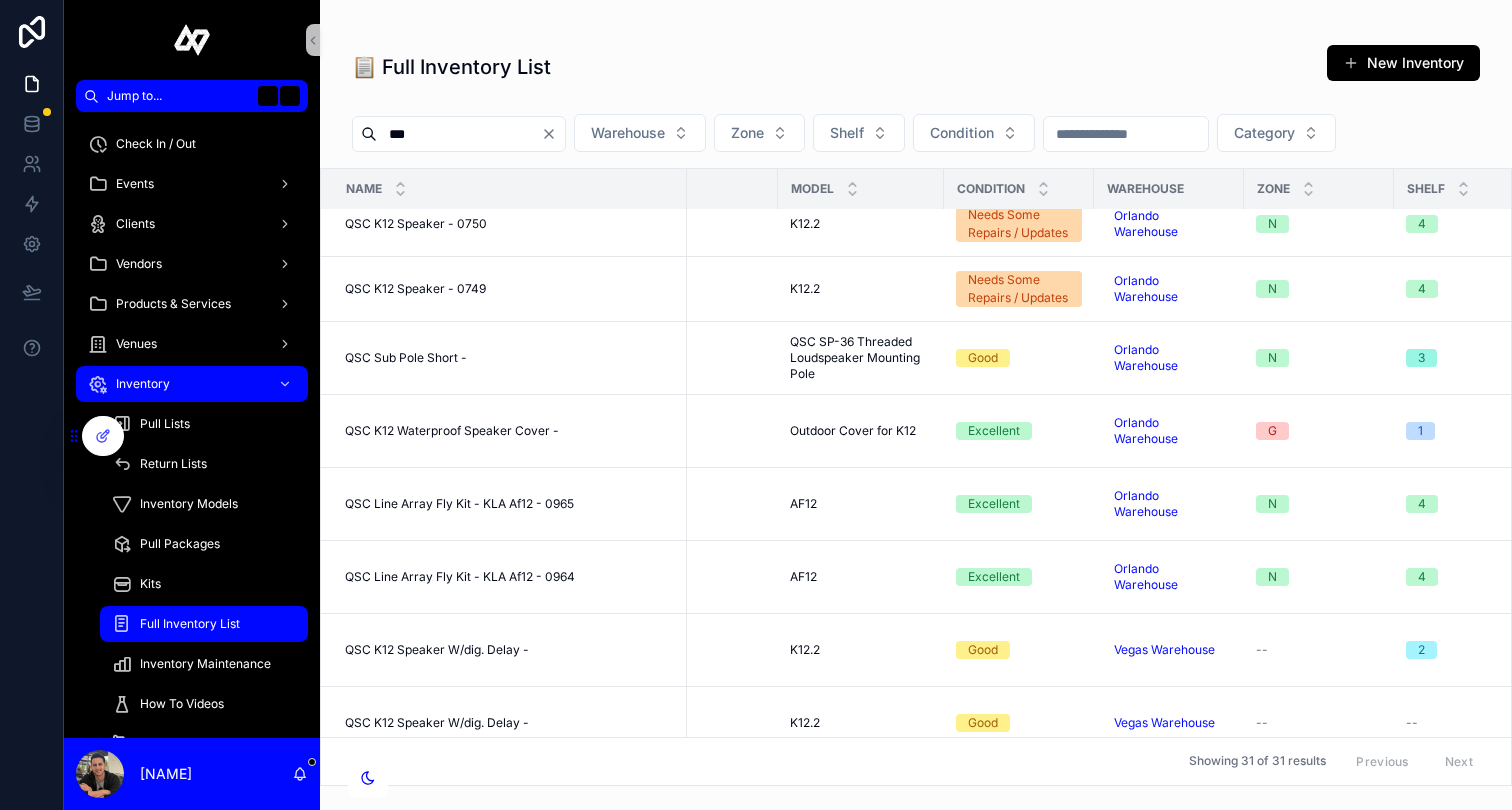 click 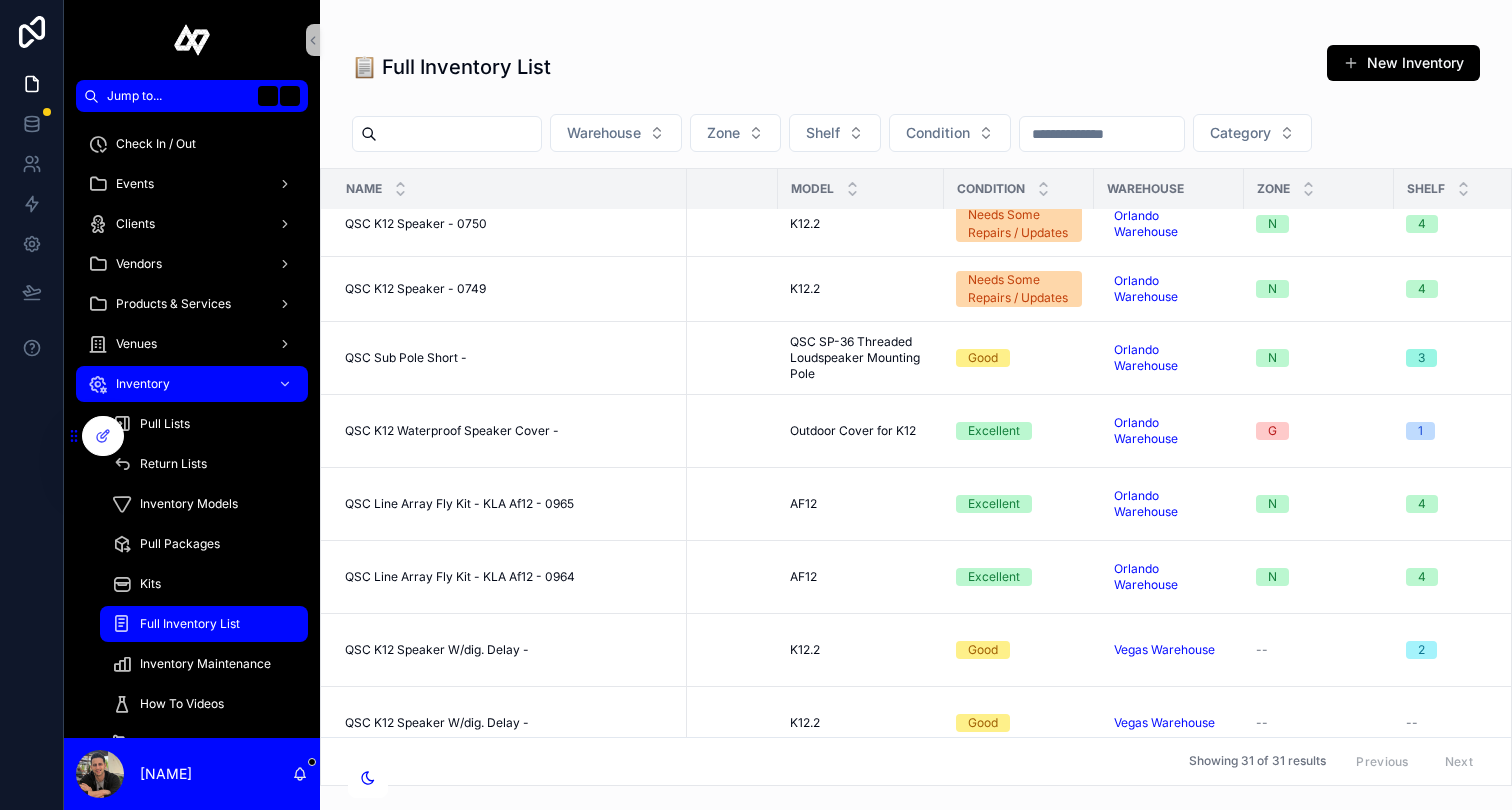 click at bounding box center (459, 134) 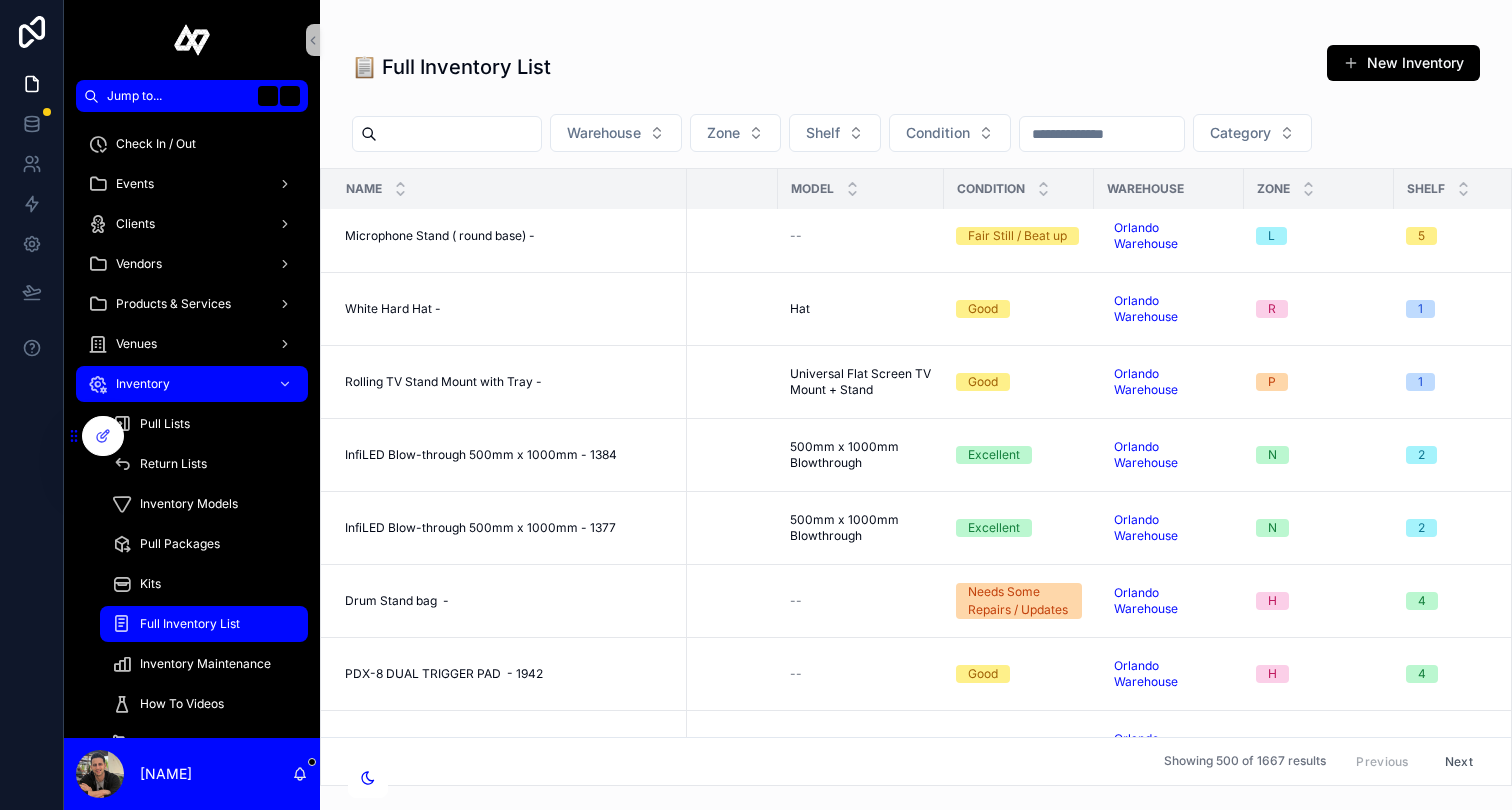 scroll, scrollTop: 99, scrollLeft: 809, axis: both 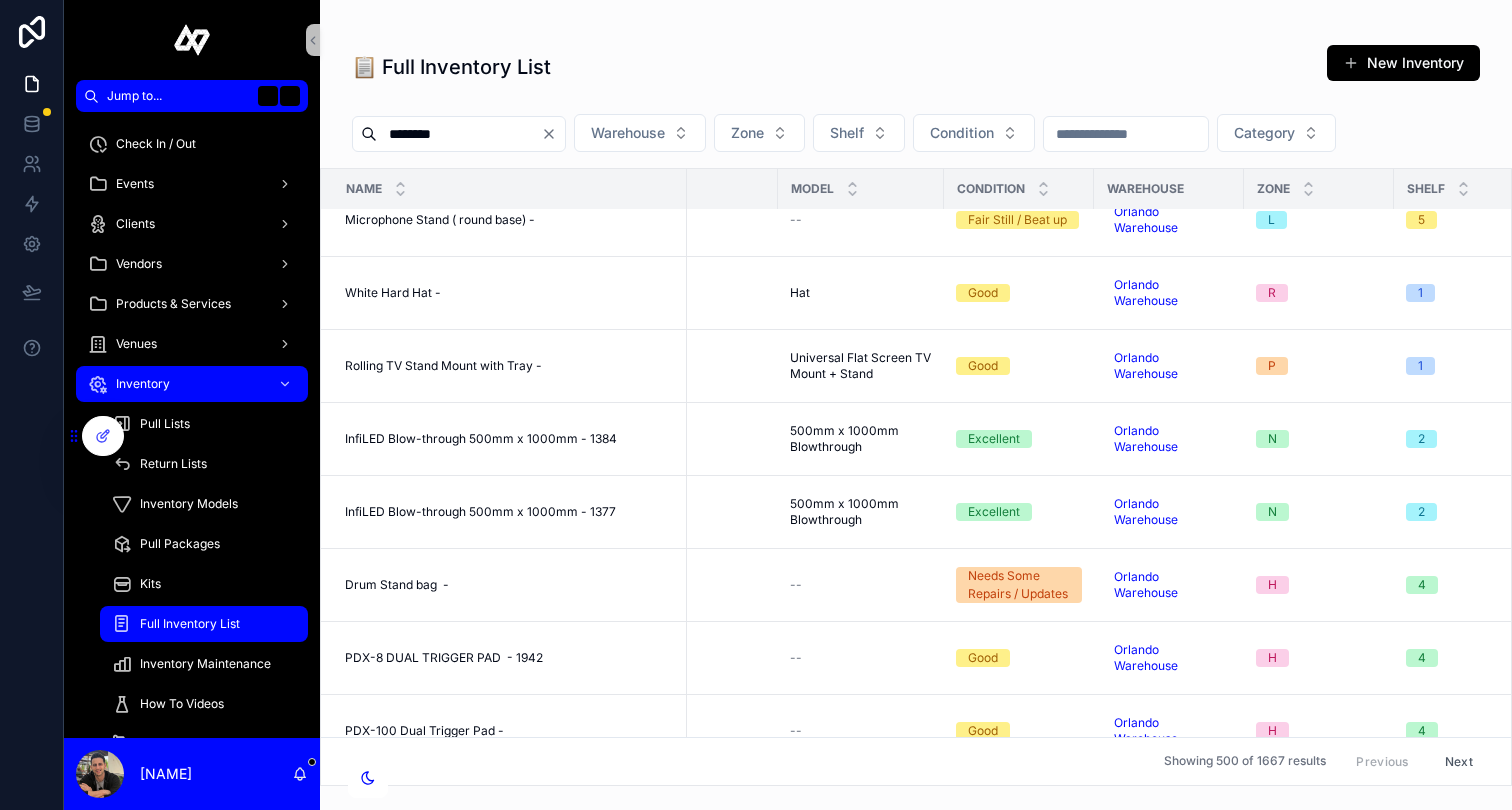 type on "********" 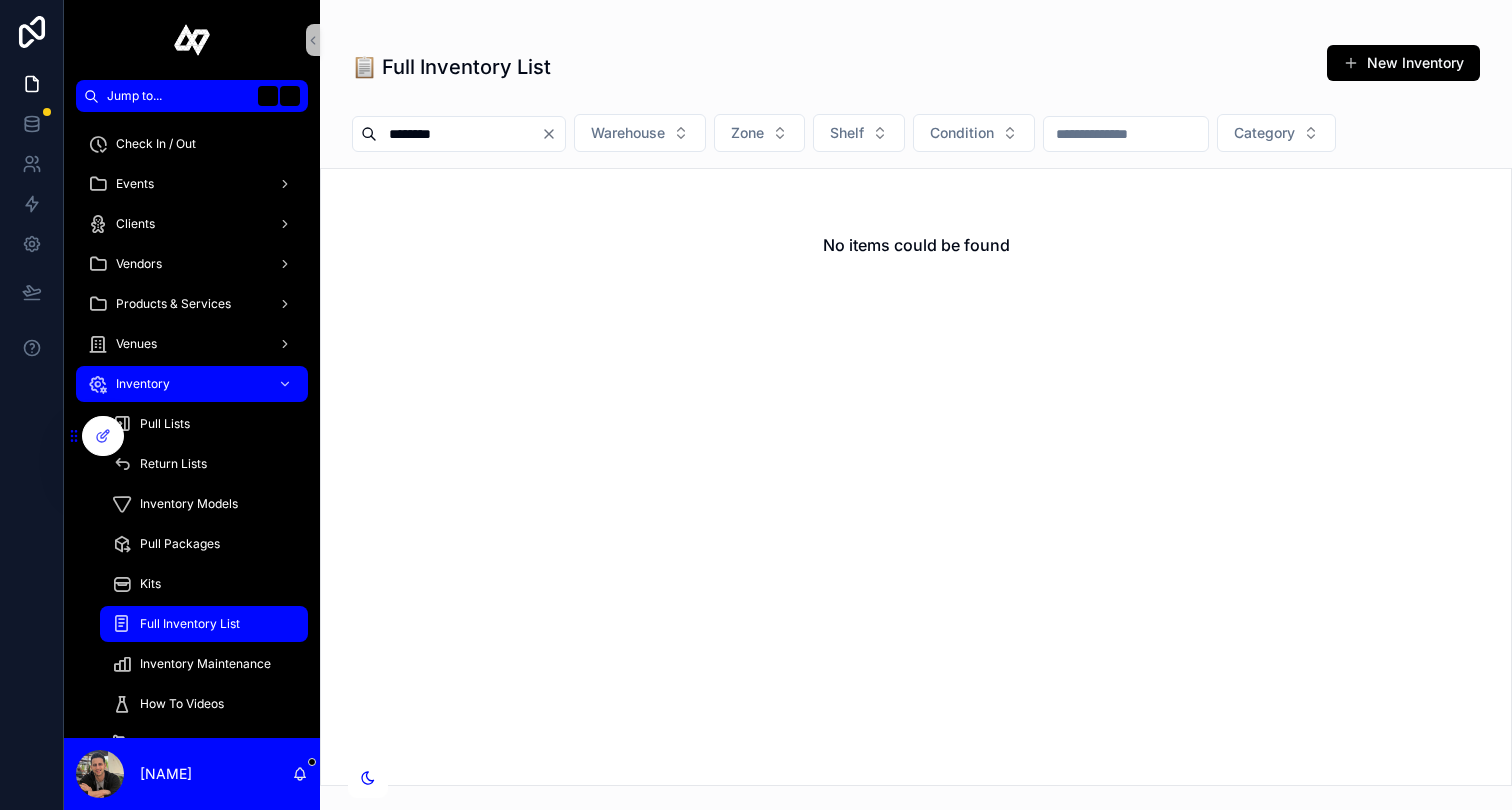 click 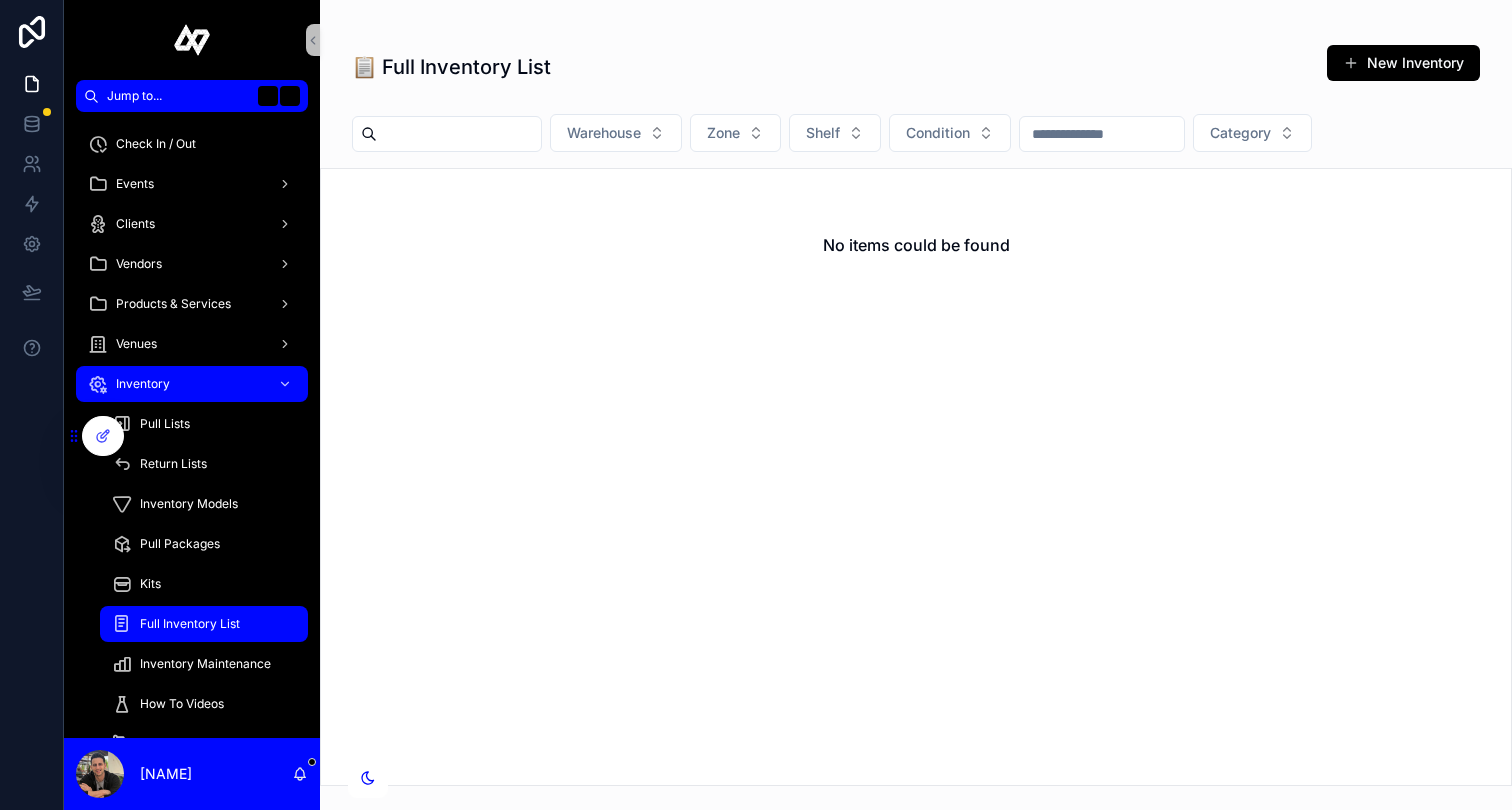 click at bounding box center [459, 134] 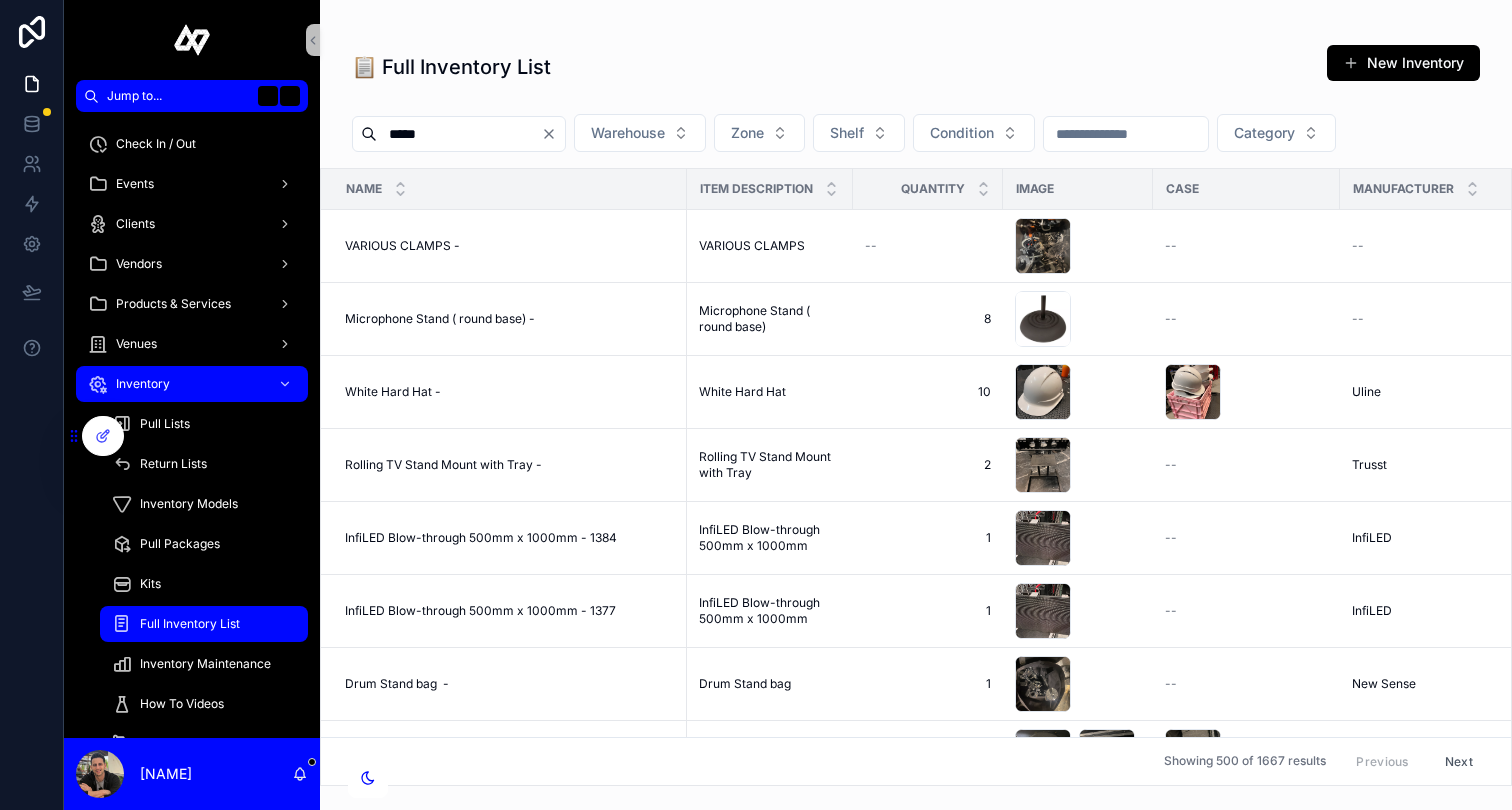 type on "*****" 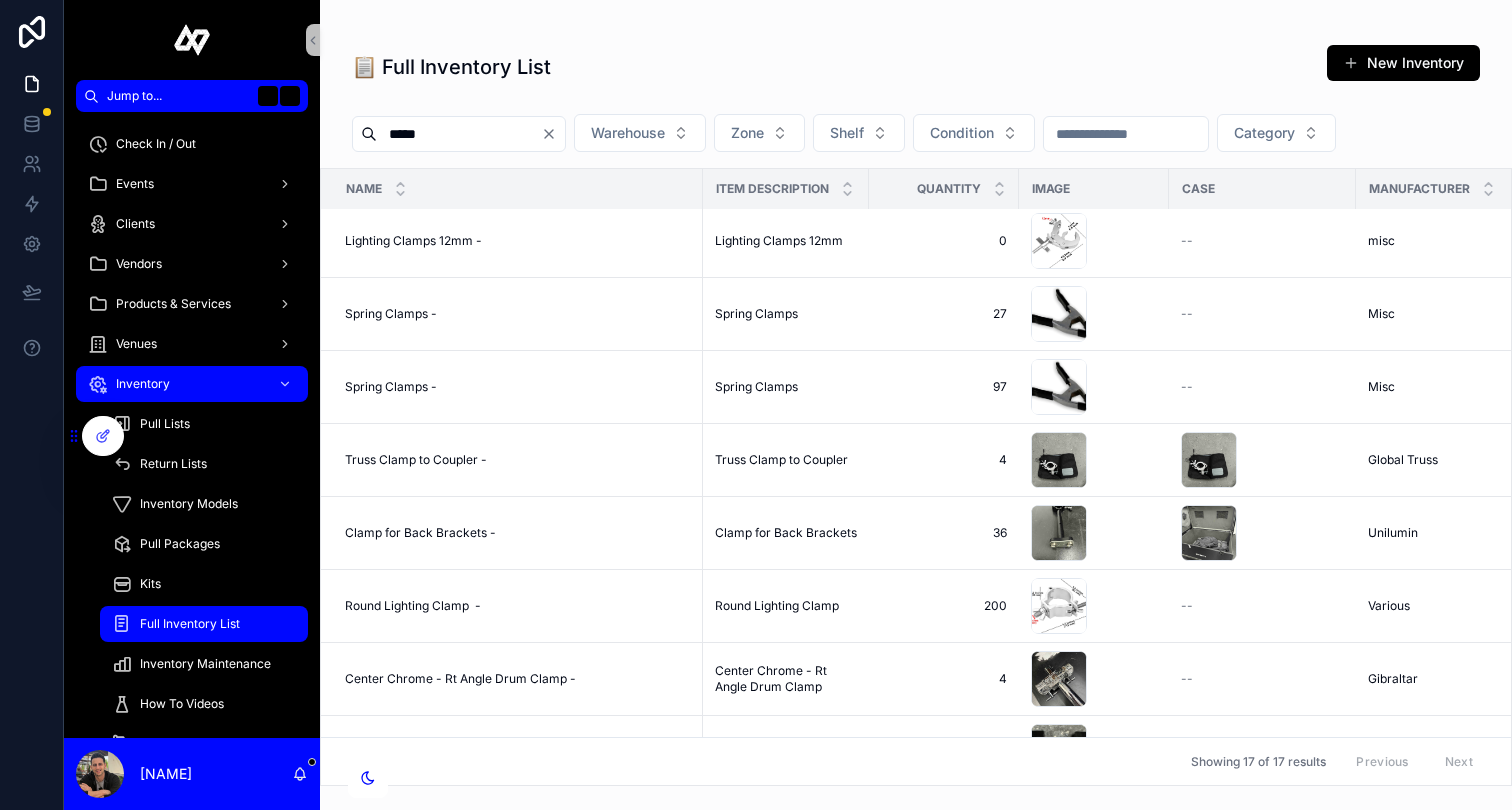 scroll, scrollTop: 546, scrollLeft: 0, axis: vertical 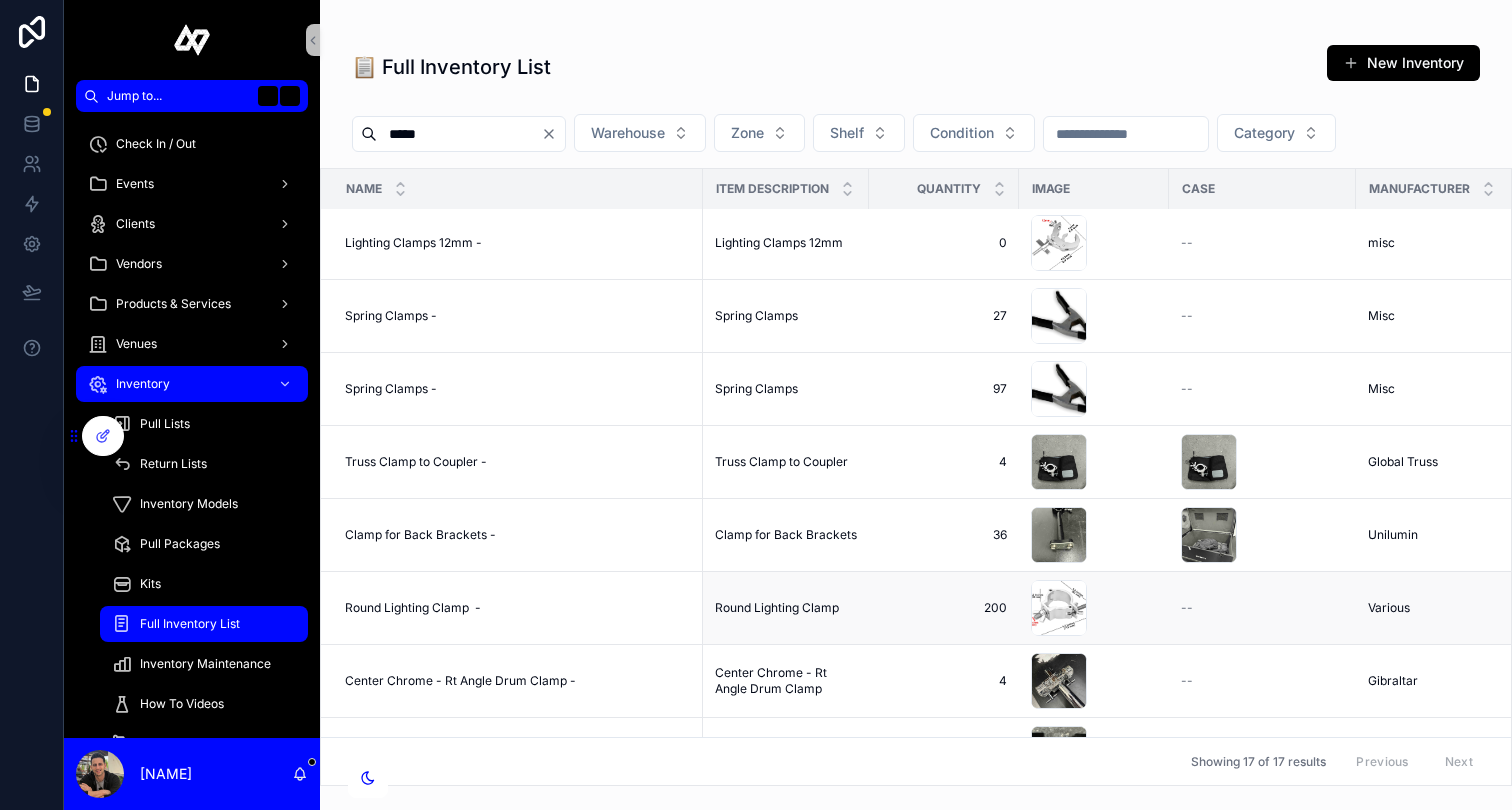 click on "Round Lighting Clamp  -  Round Lighting Clamp  -" at bounding box center (512, 608) 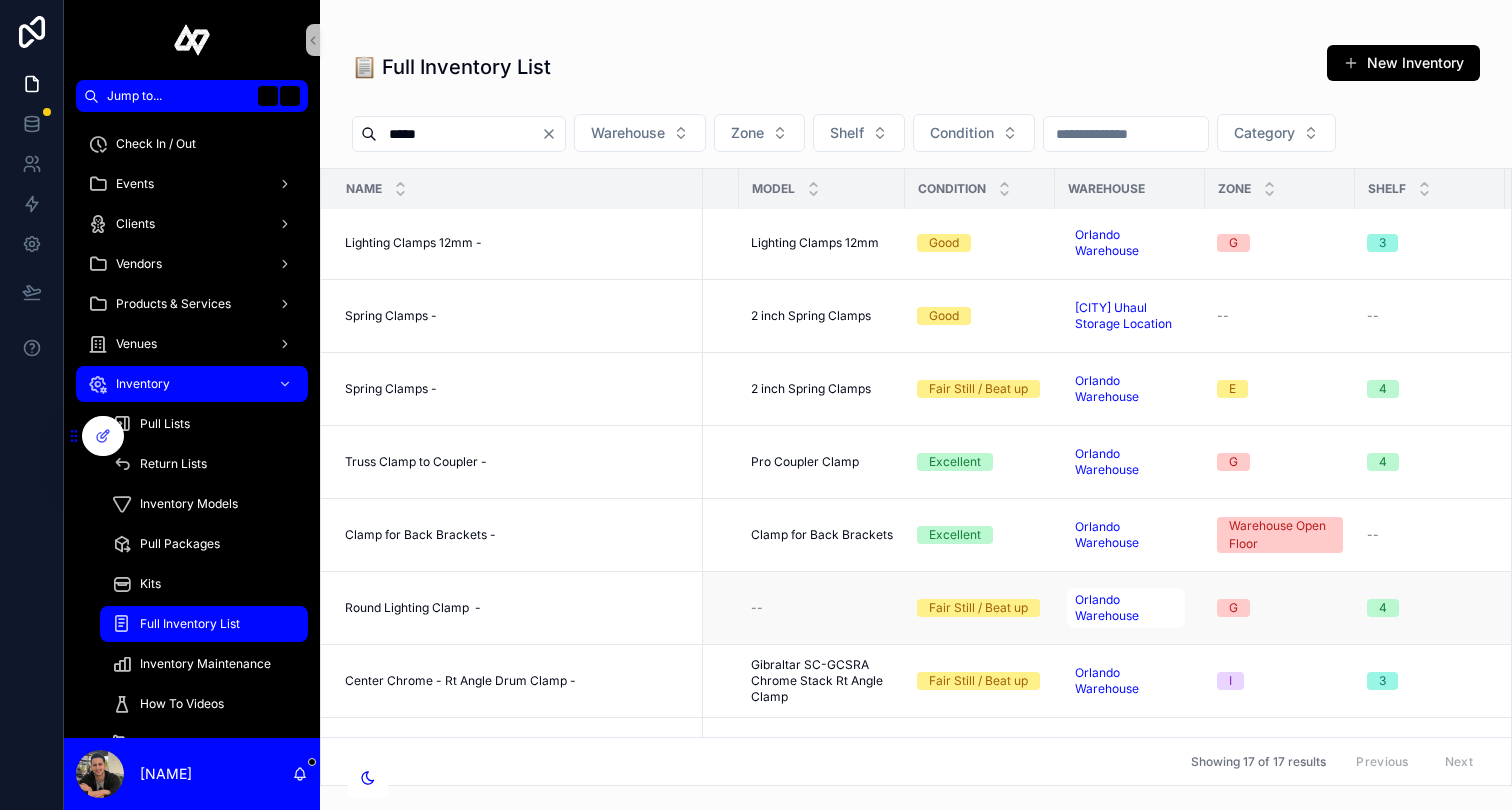 scroll, scrollTop: 546, scrollLeft: 865, axis: both 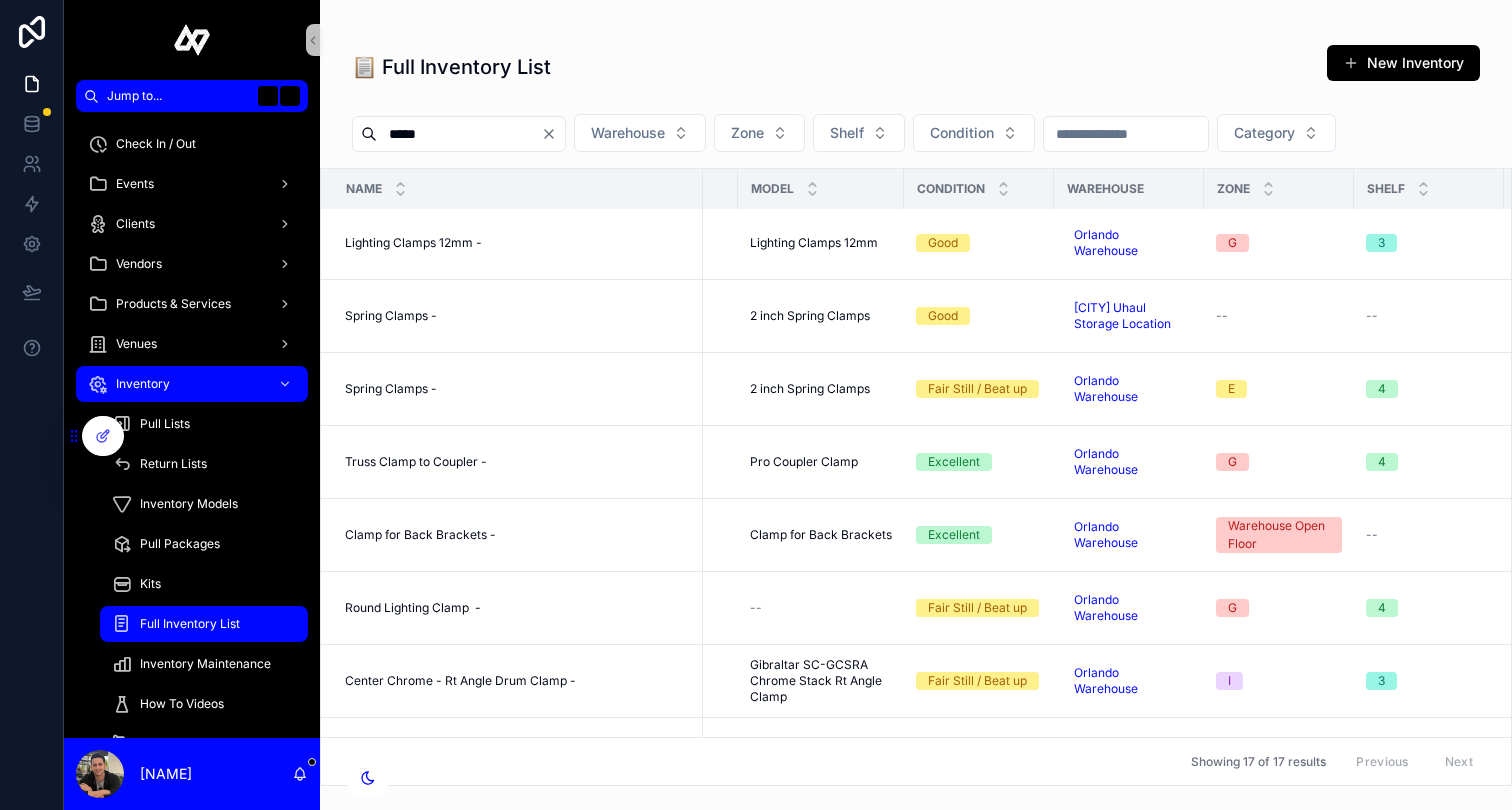 click 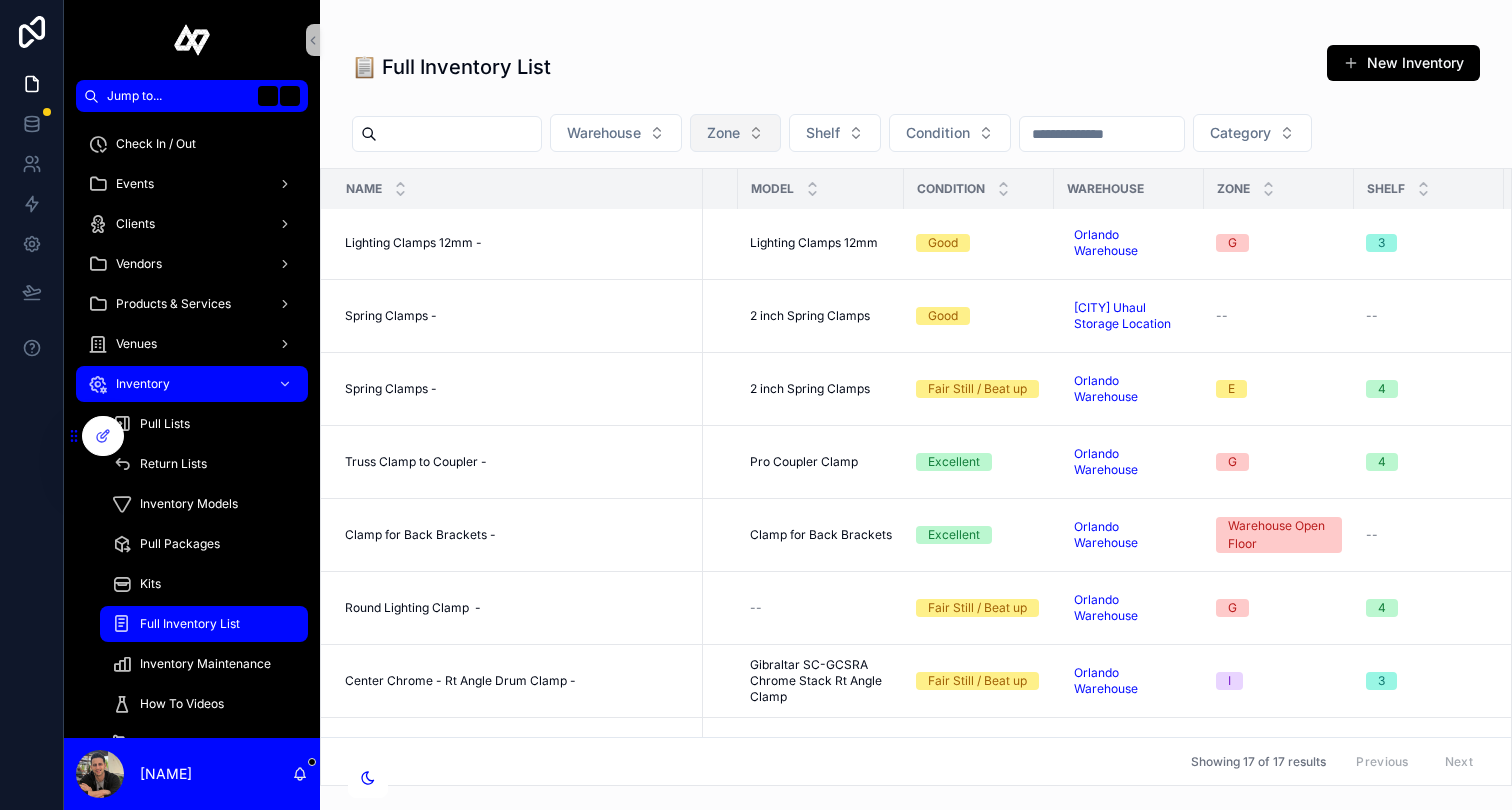 click on "Zone" at bounding box center (735, 133) 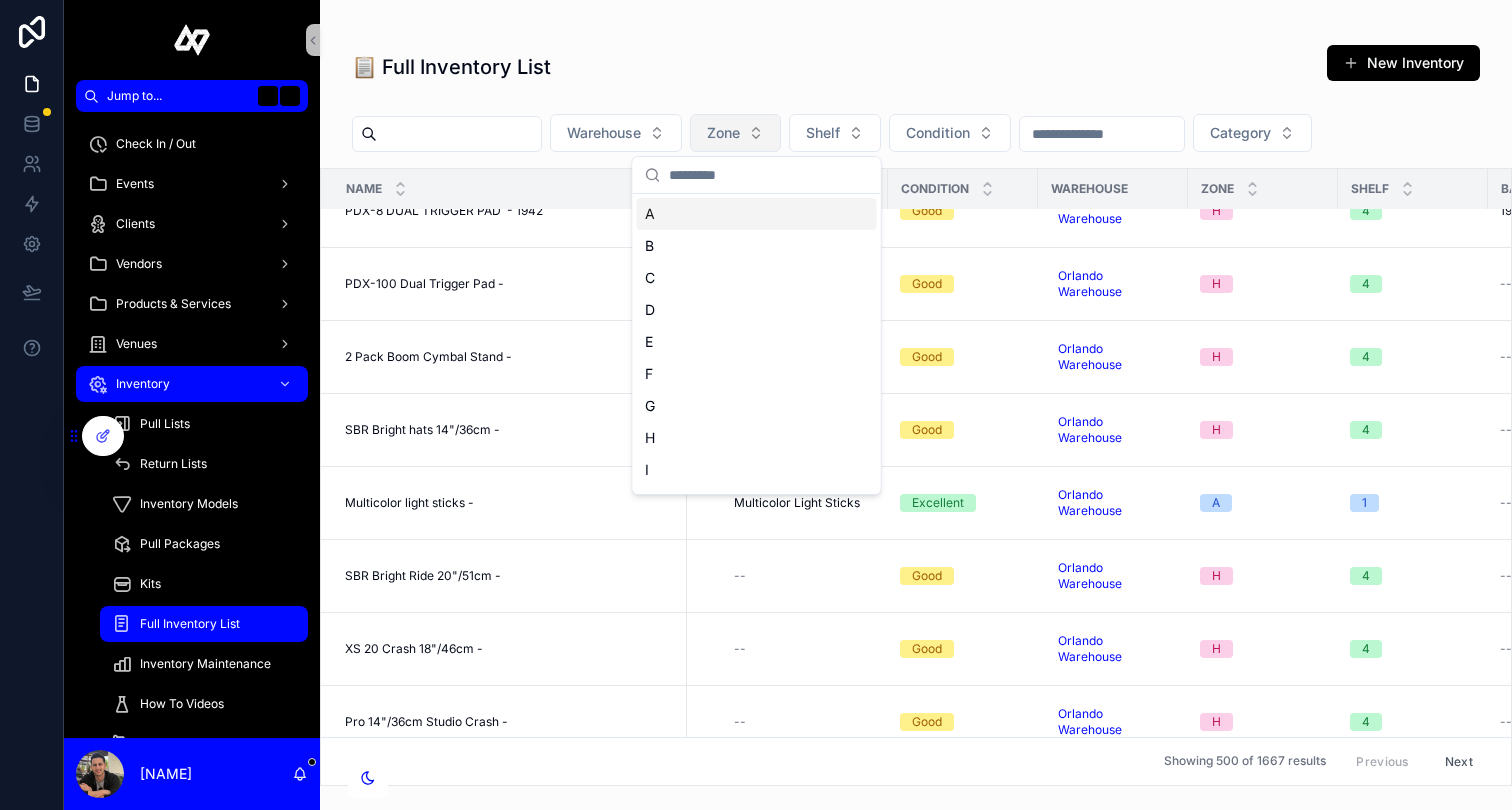 scroll, scrollTop: 514, scrollLeft: 865, axis: both 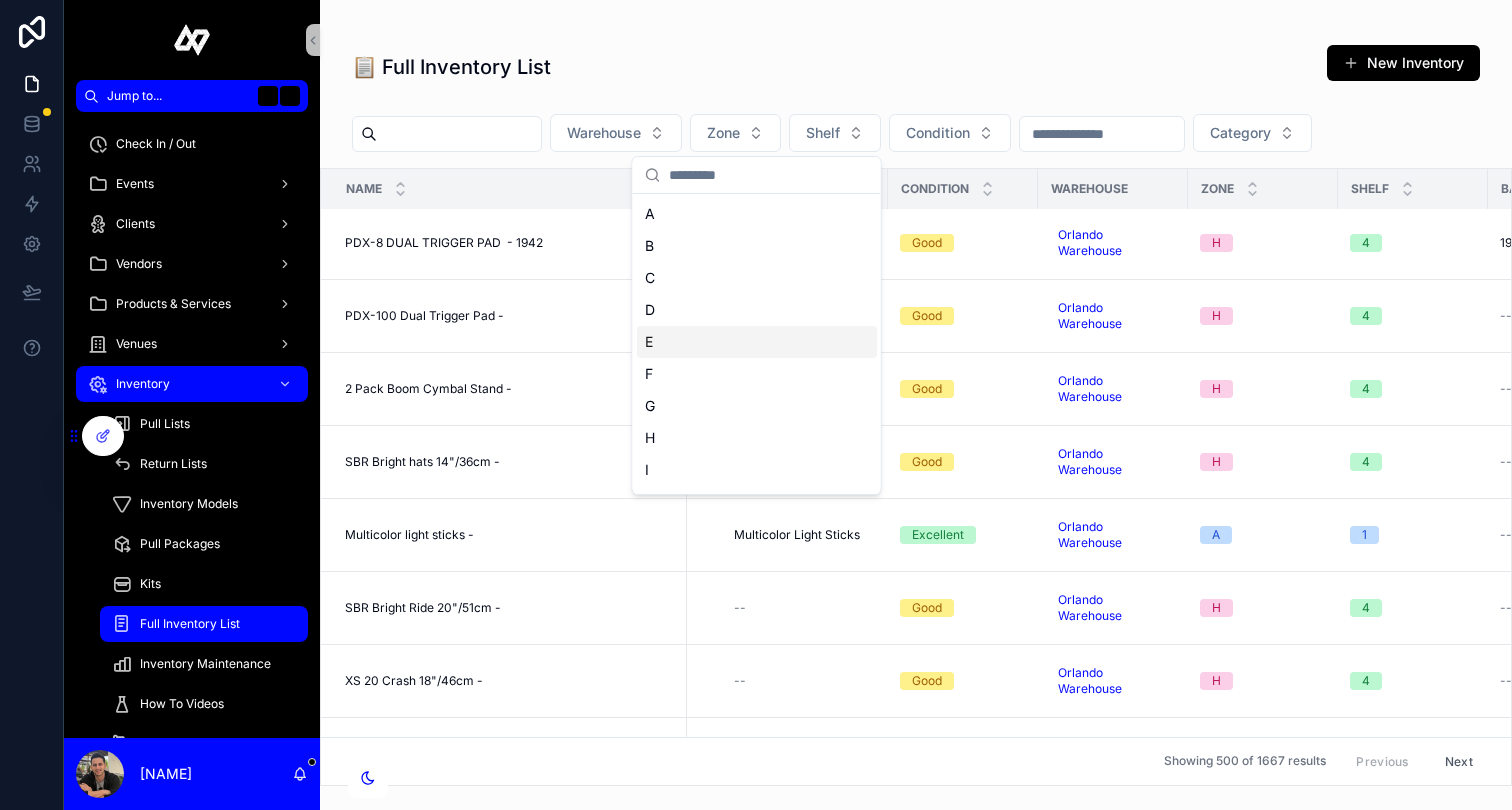 click on "E" at bounding box center (757, 342) 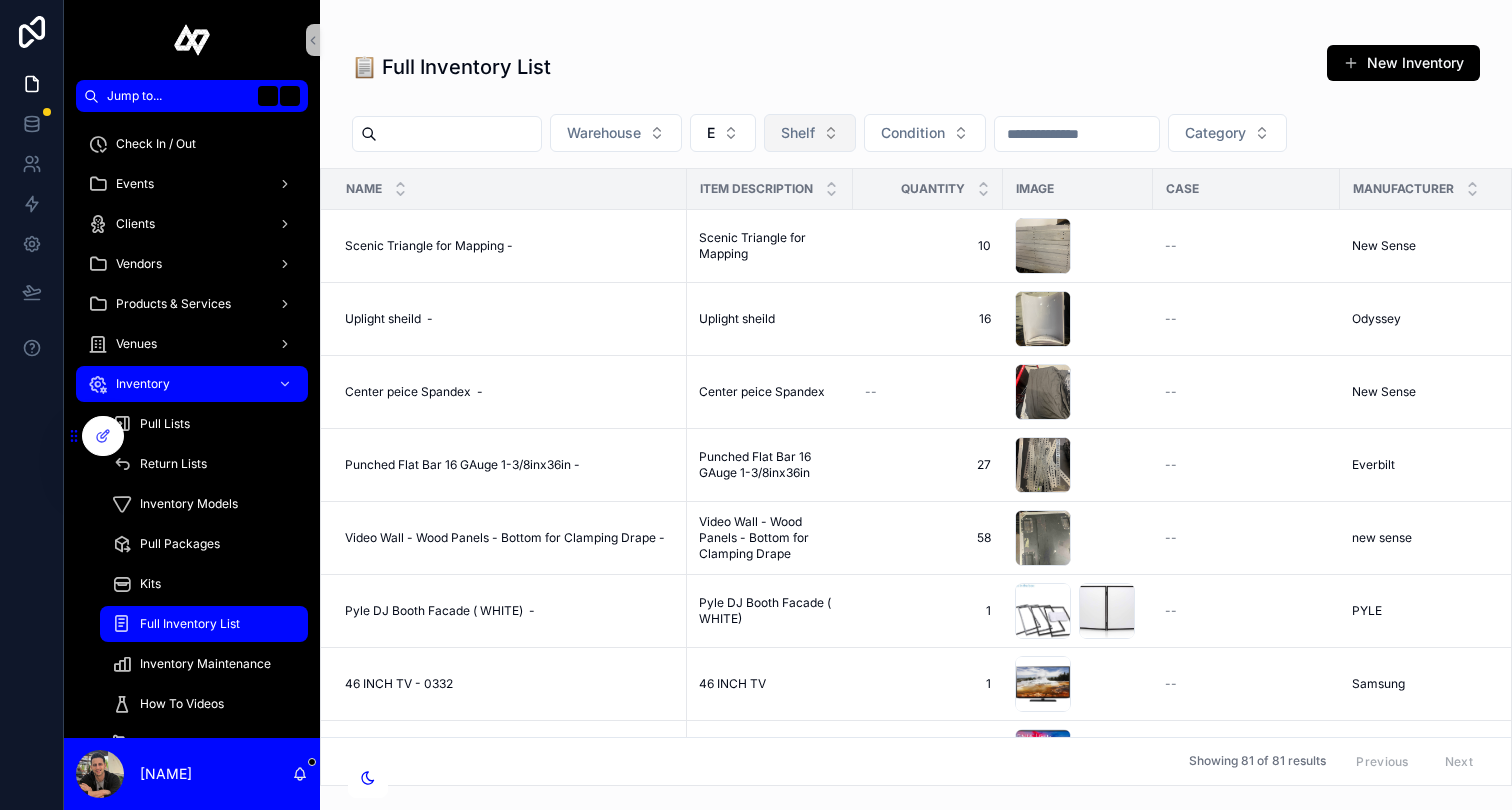 click on "Shelf" at bounding box center (810, 133) 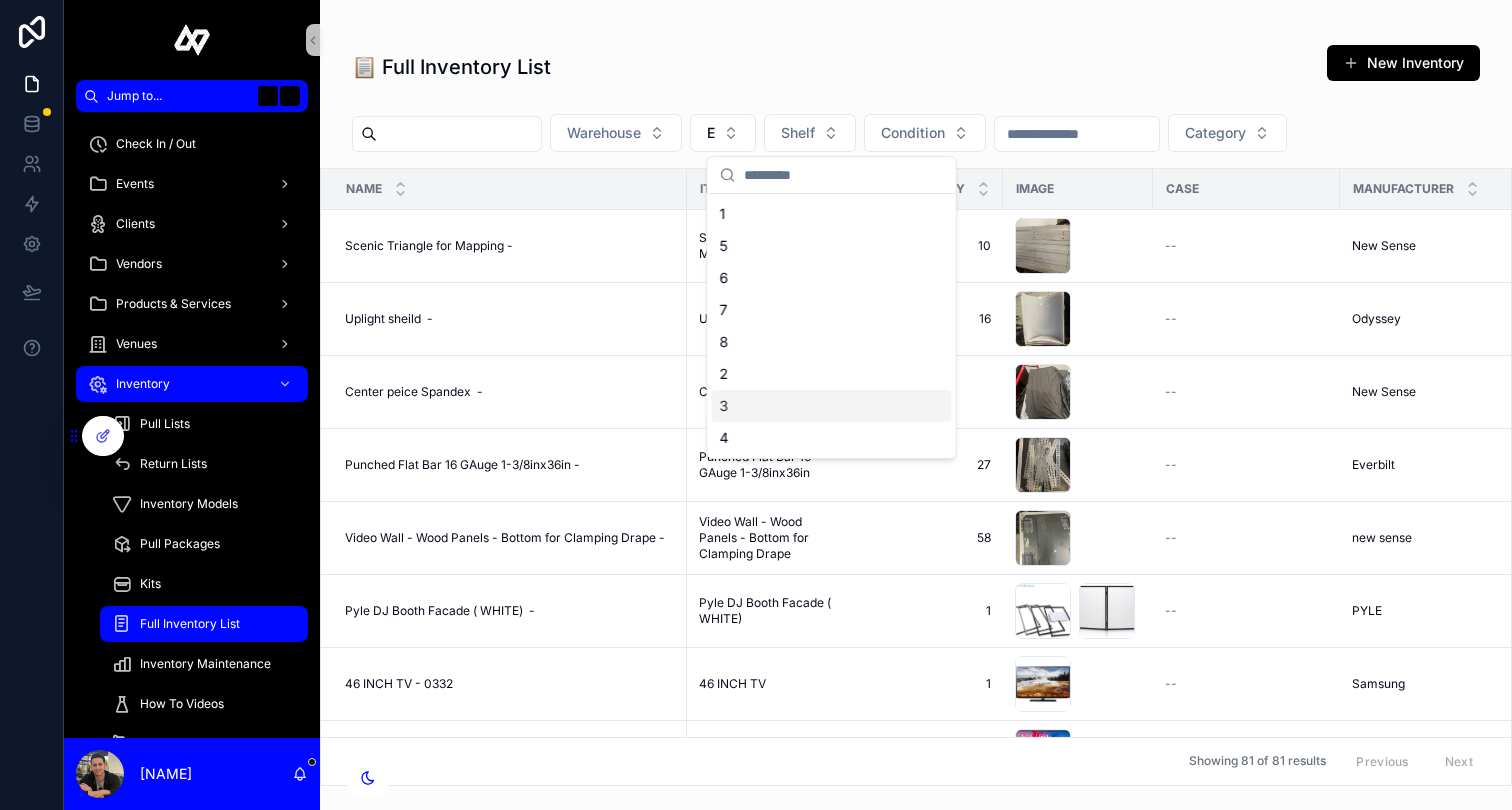 click on "3" at bounding box center [832, 406] 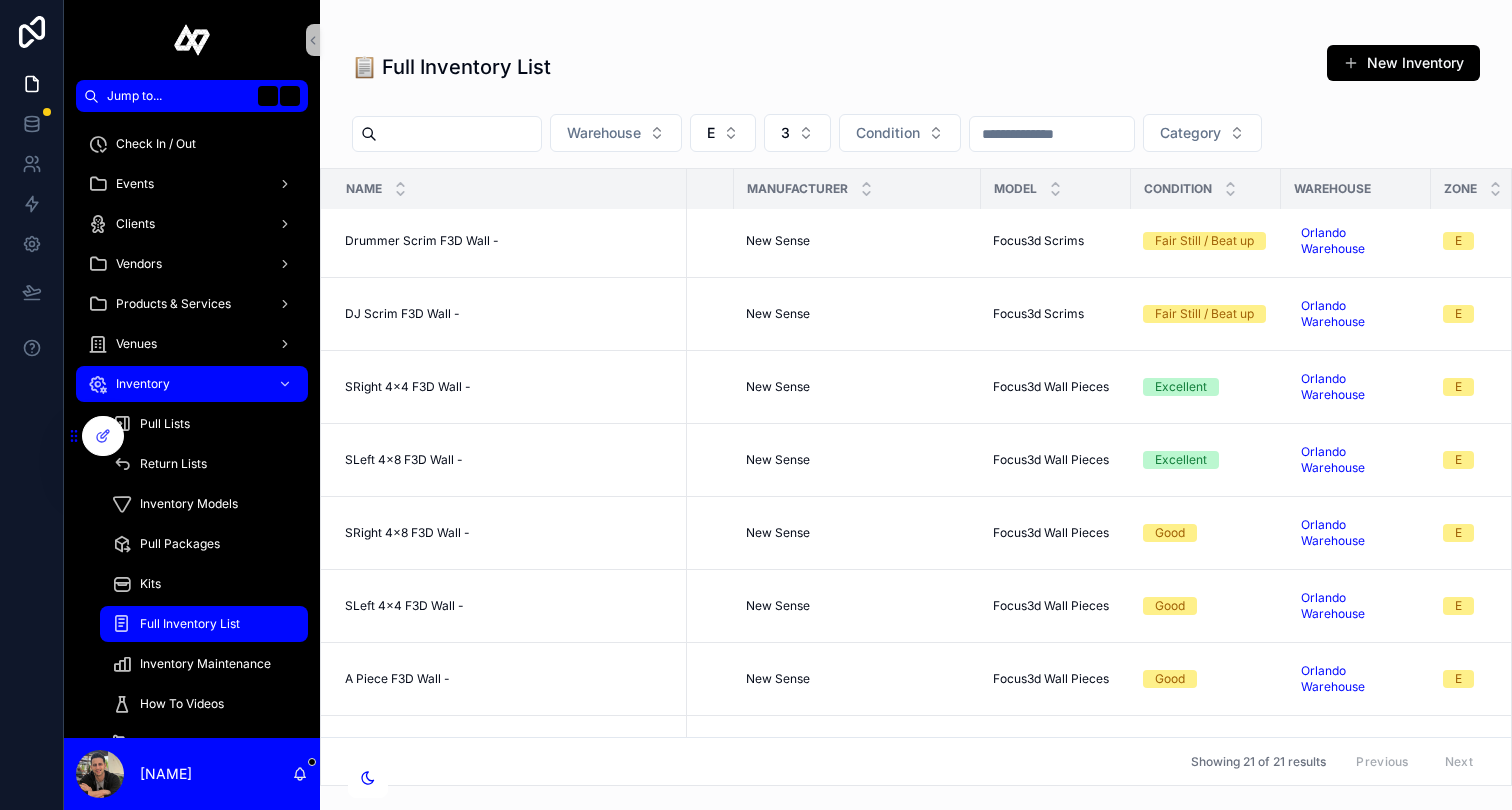 scroll, scrollTop: 370, scrollLeft: 49, axis: both 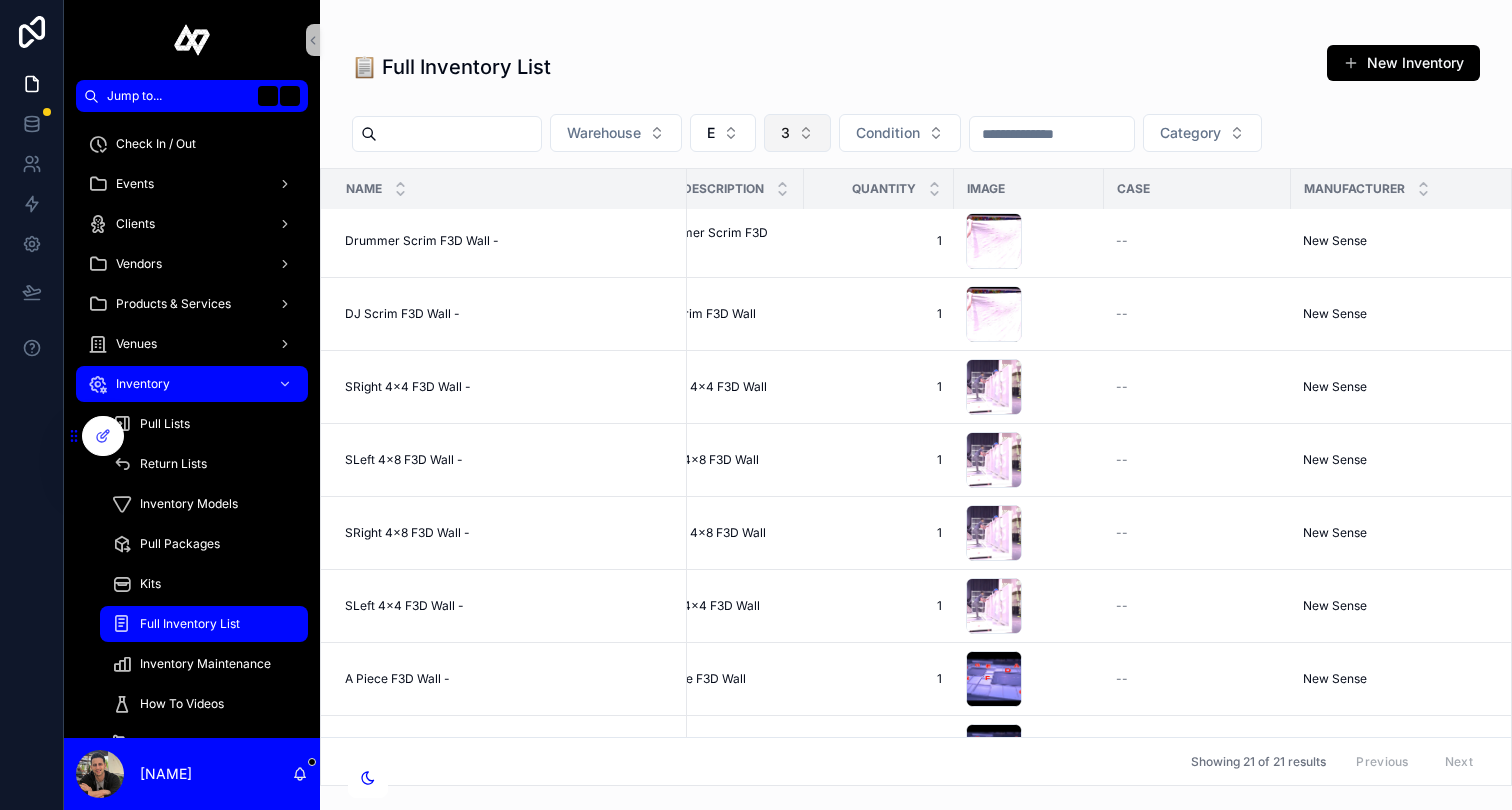 click on "3" at bounding box center [785, 133] 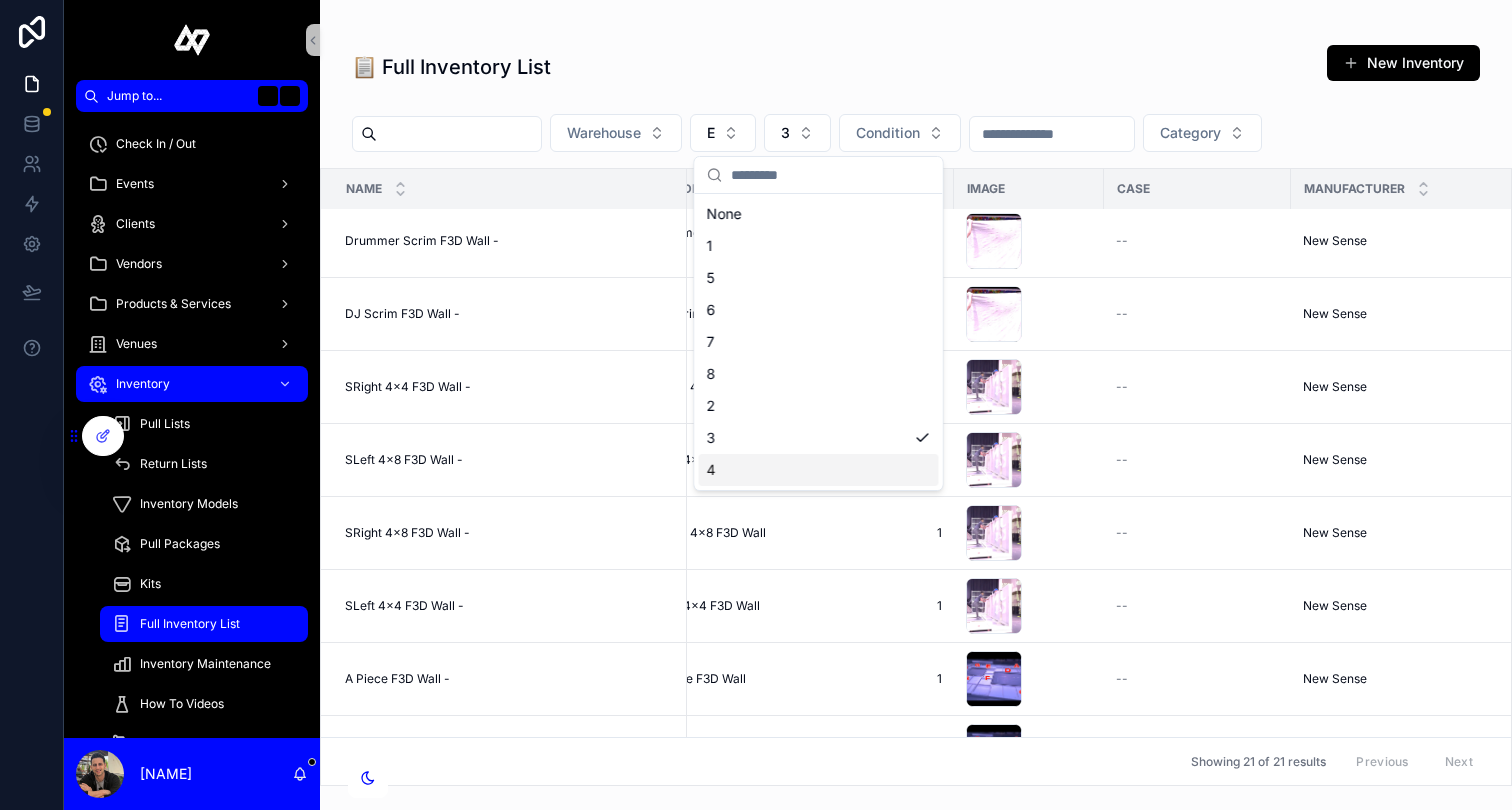 click on "4" at bounding box center (819, 470) 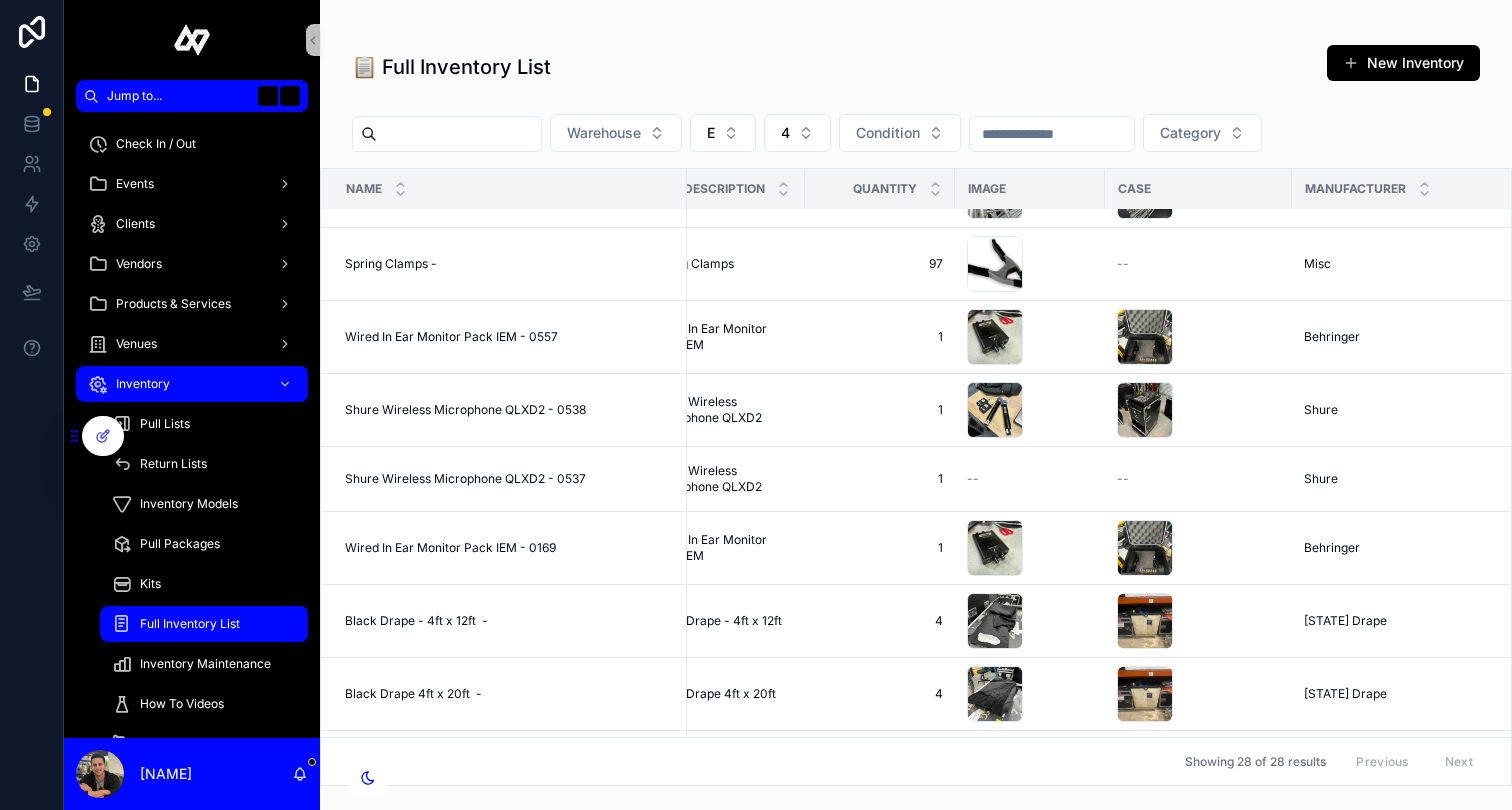 scroll, scrollTop: 1500, scrollLeft: 48, axis: both 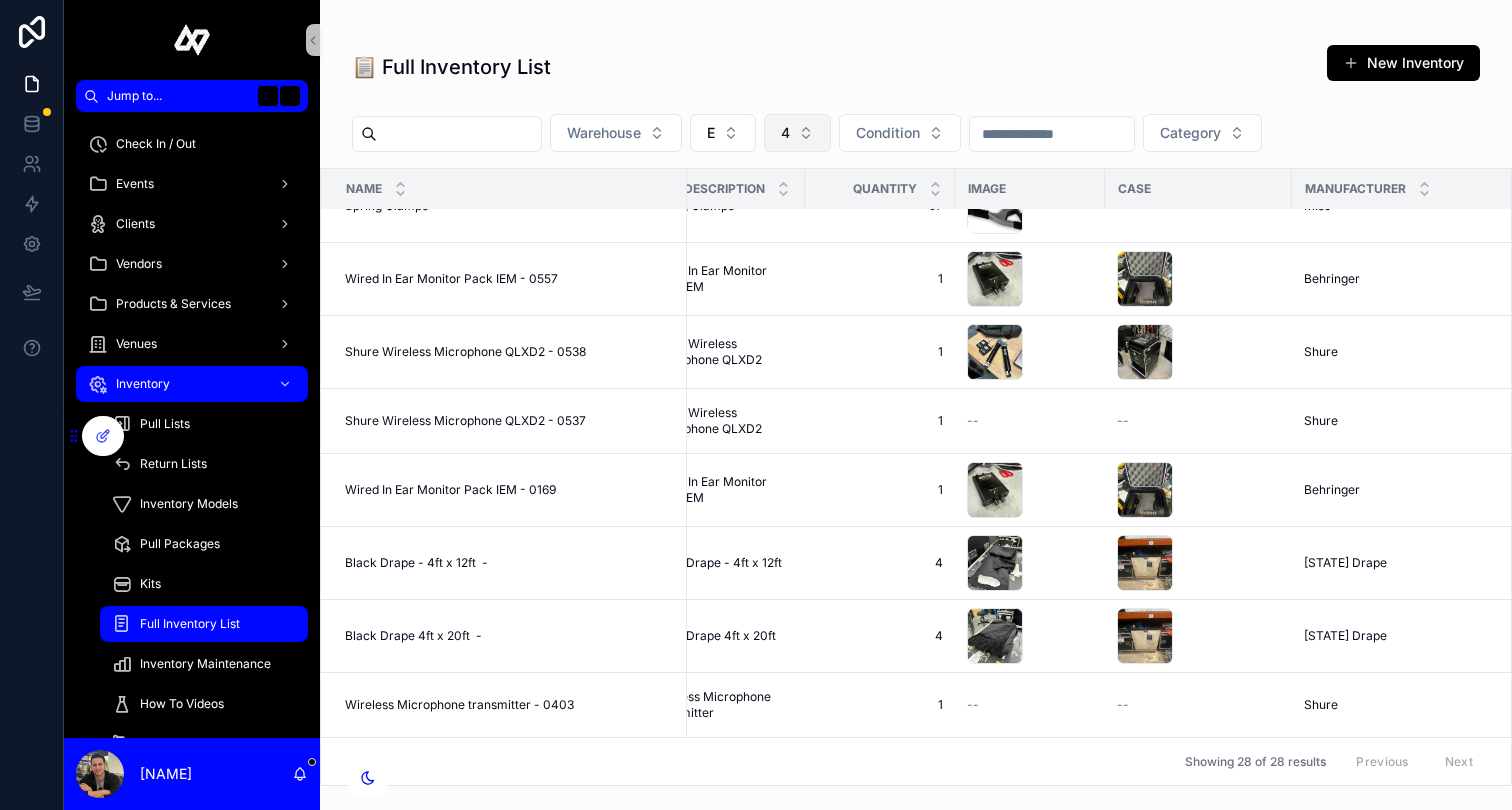 click on "4" at bounding box center (785, 133) 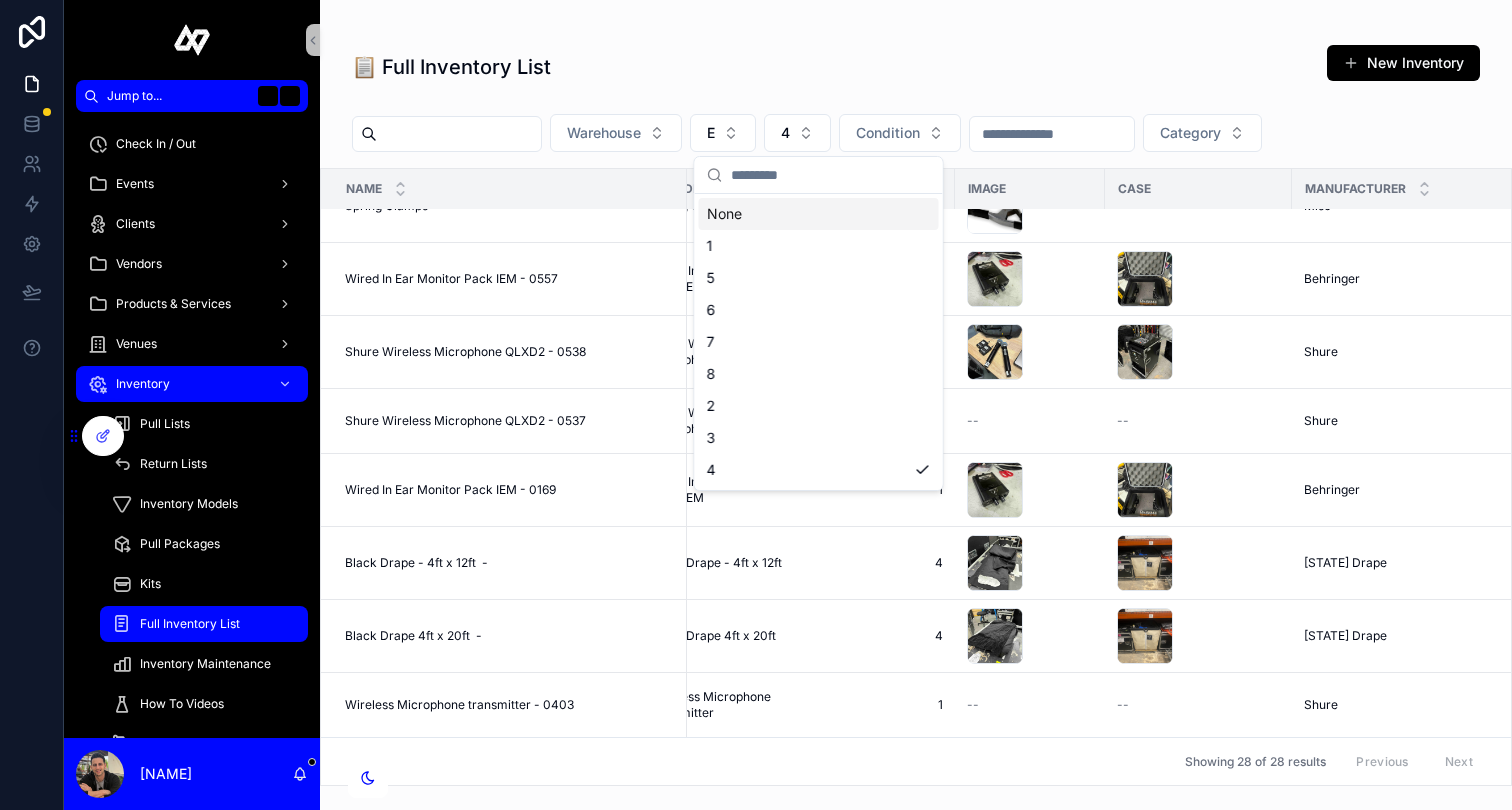 click on "None" at bounding box center (819, 214) 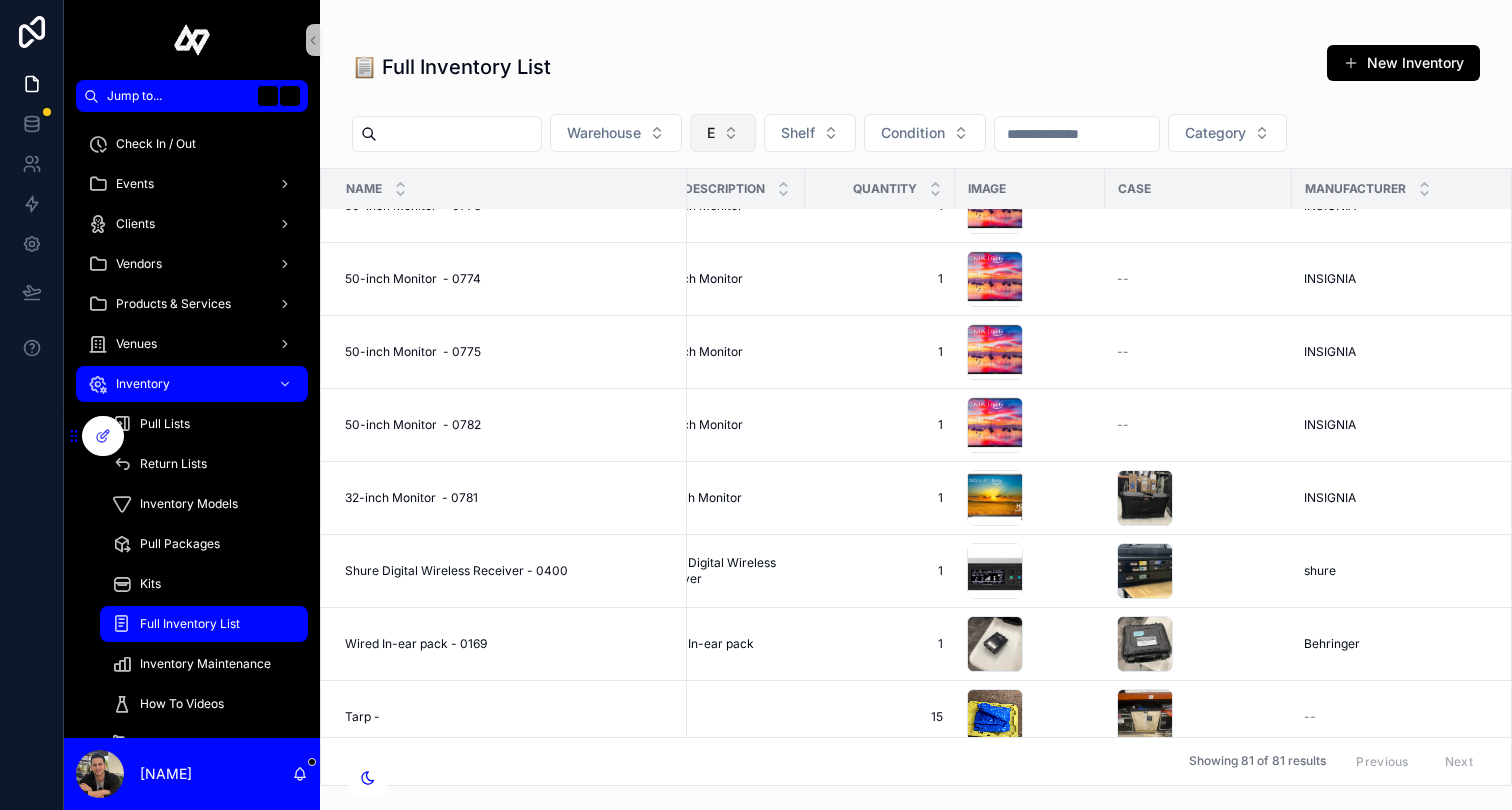 click on "E" at bounding box center [723, 133] 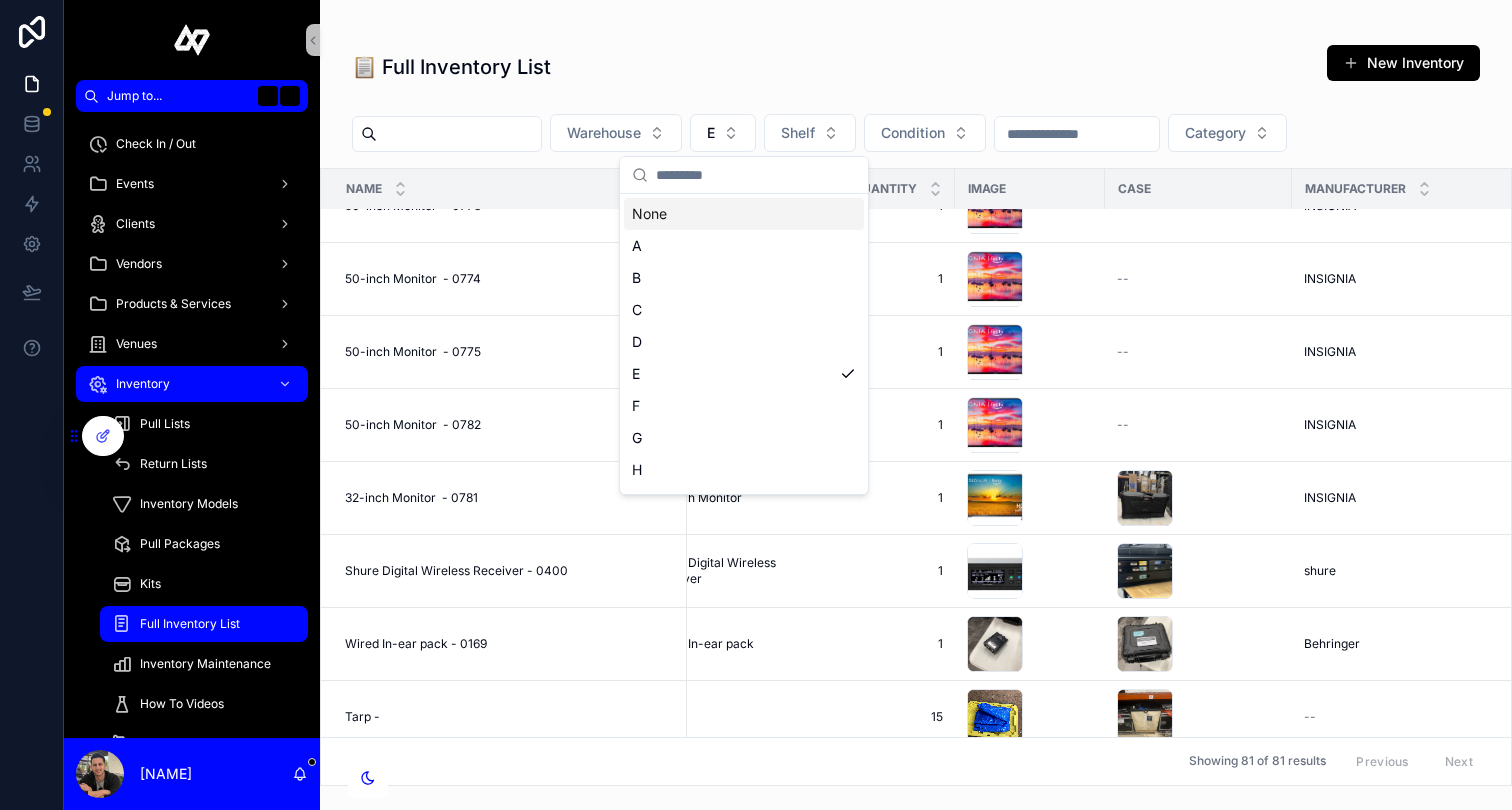 click on "None" at bounding box center (744, 214) 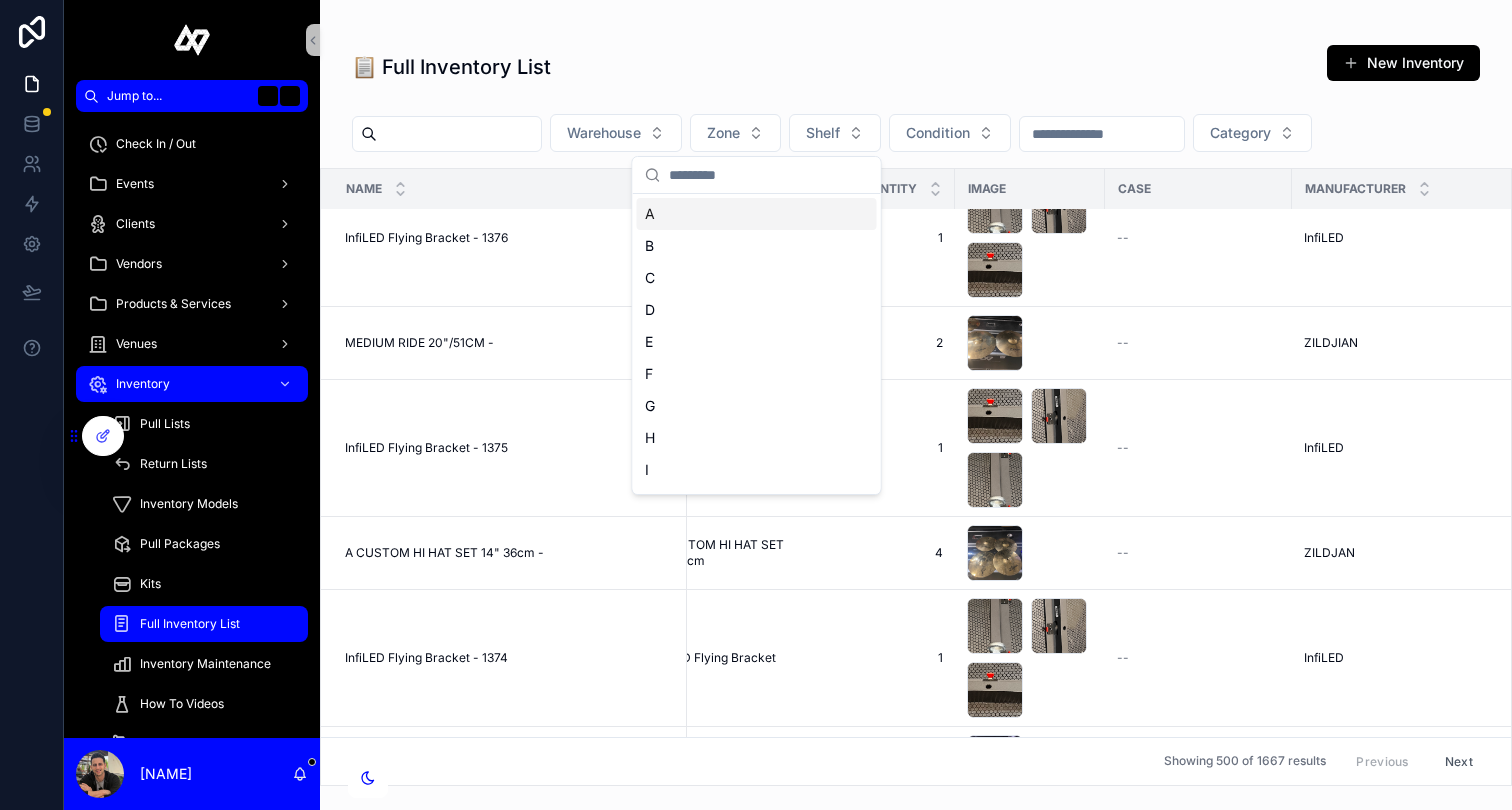 scroll, scrollTop: 1564, scrollLeft: 48, axis: both 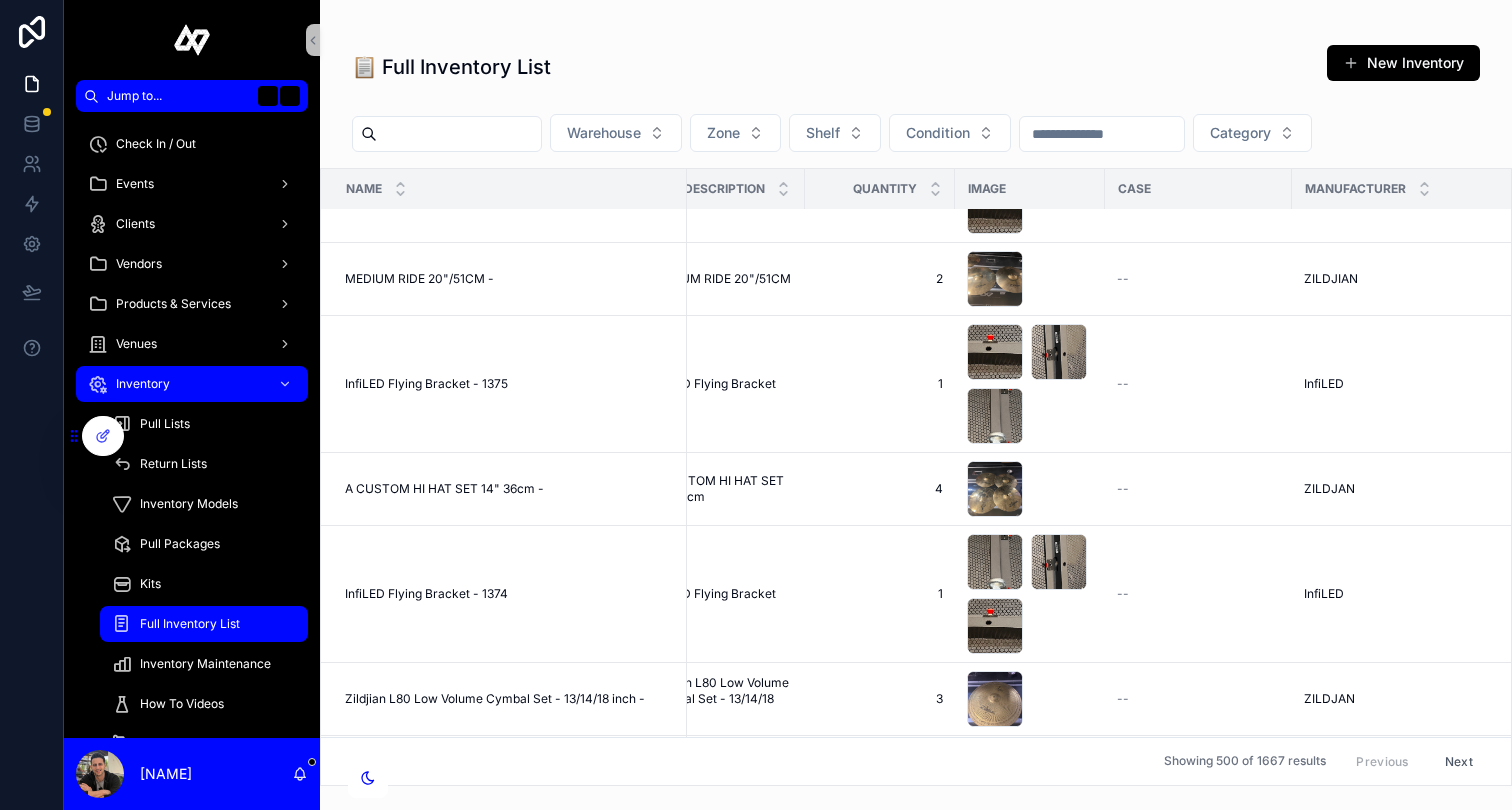 click at bounding box center [459, 134] 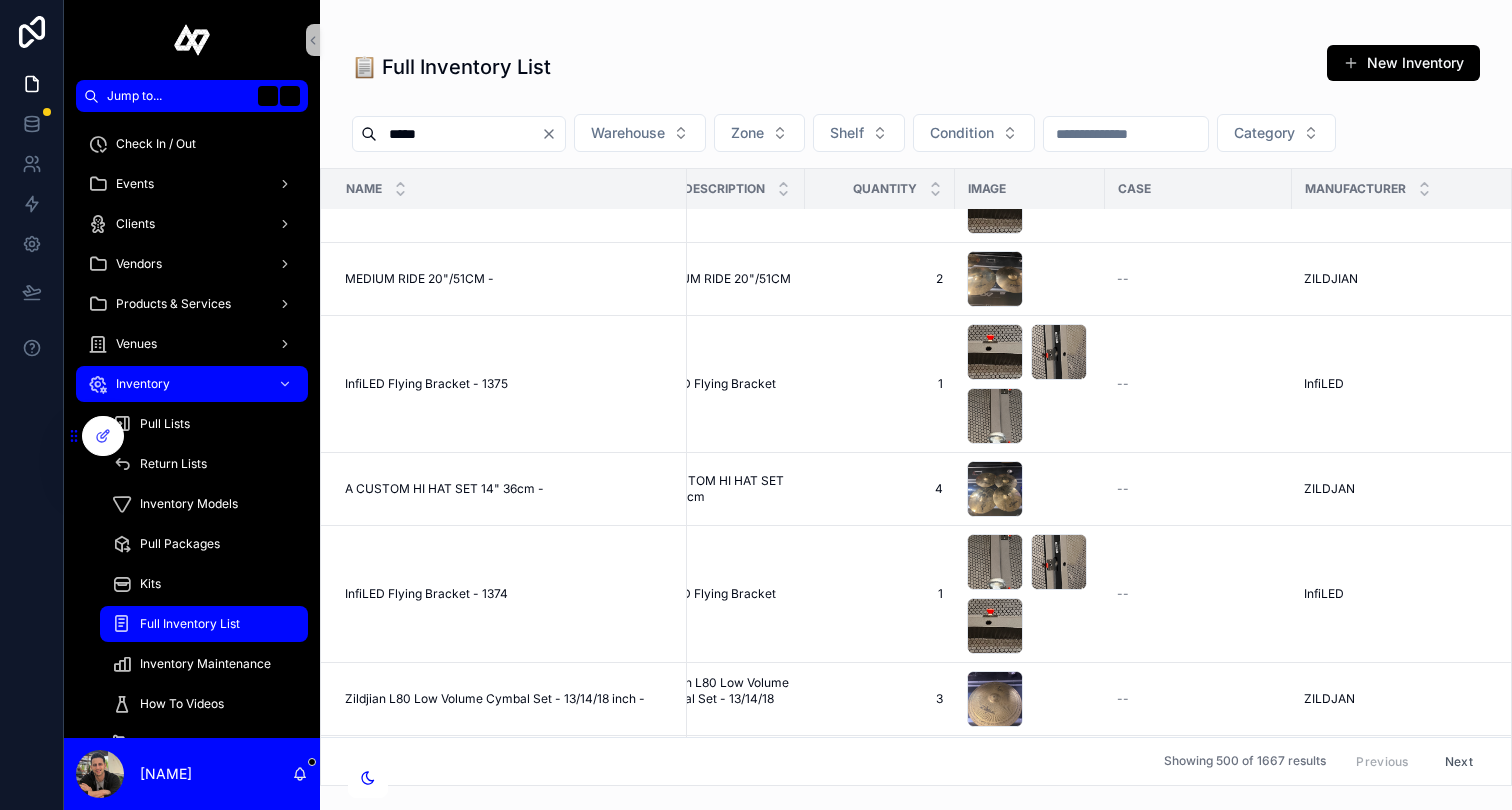 type on "*****" 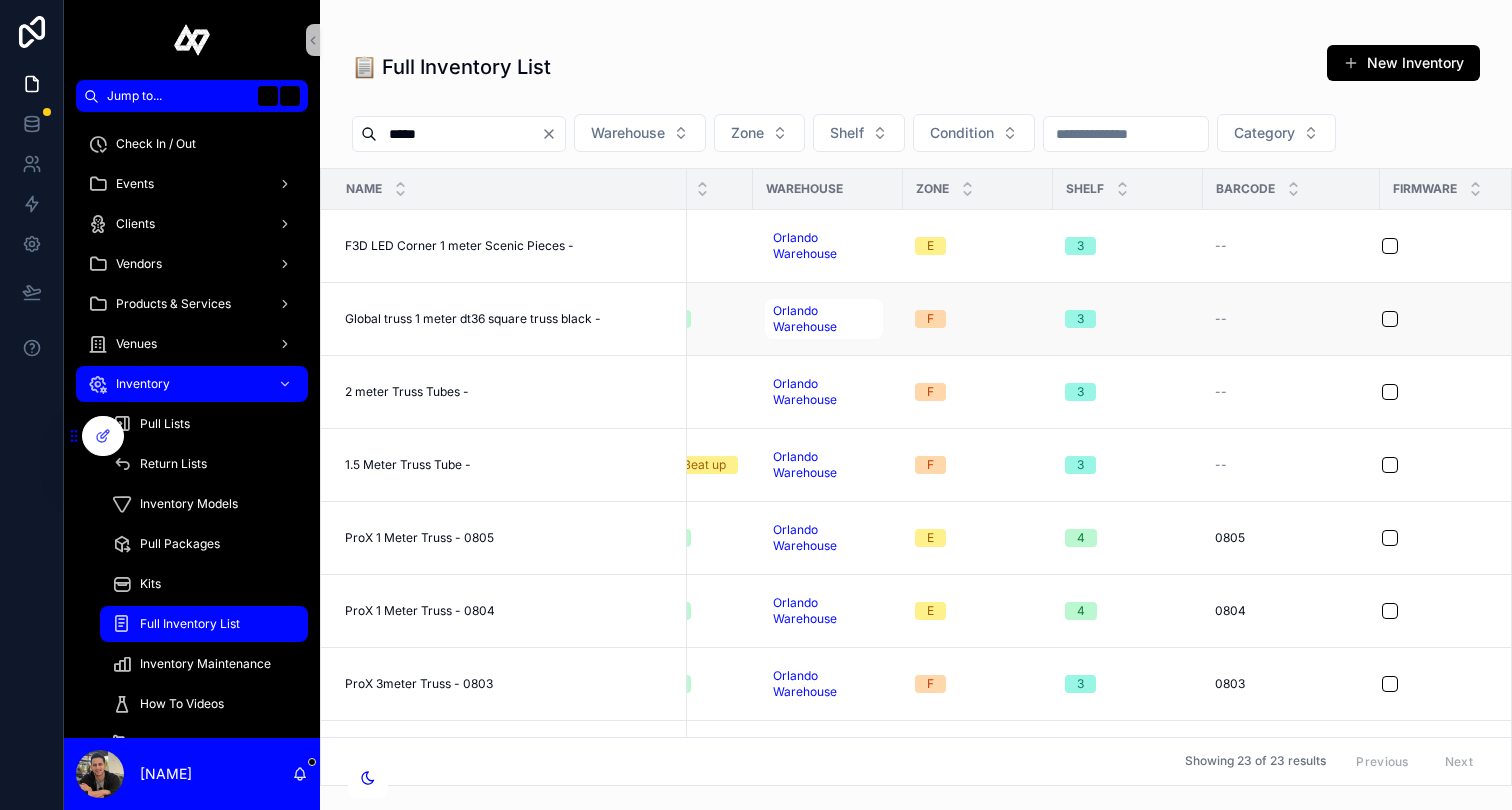 scroll, scrollTop: 0, scrollLeft: 1155, axis: horizontal 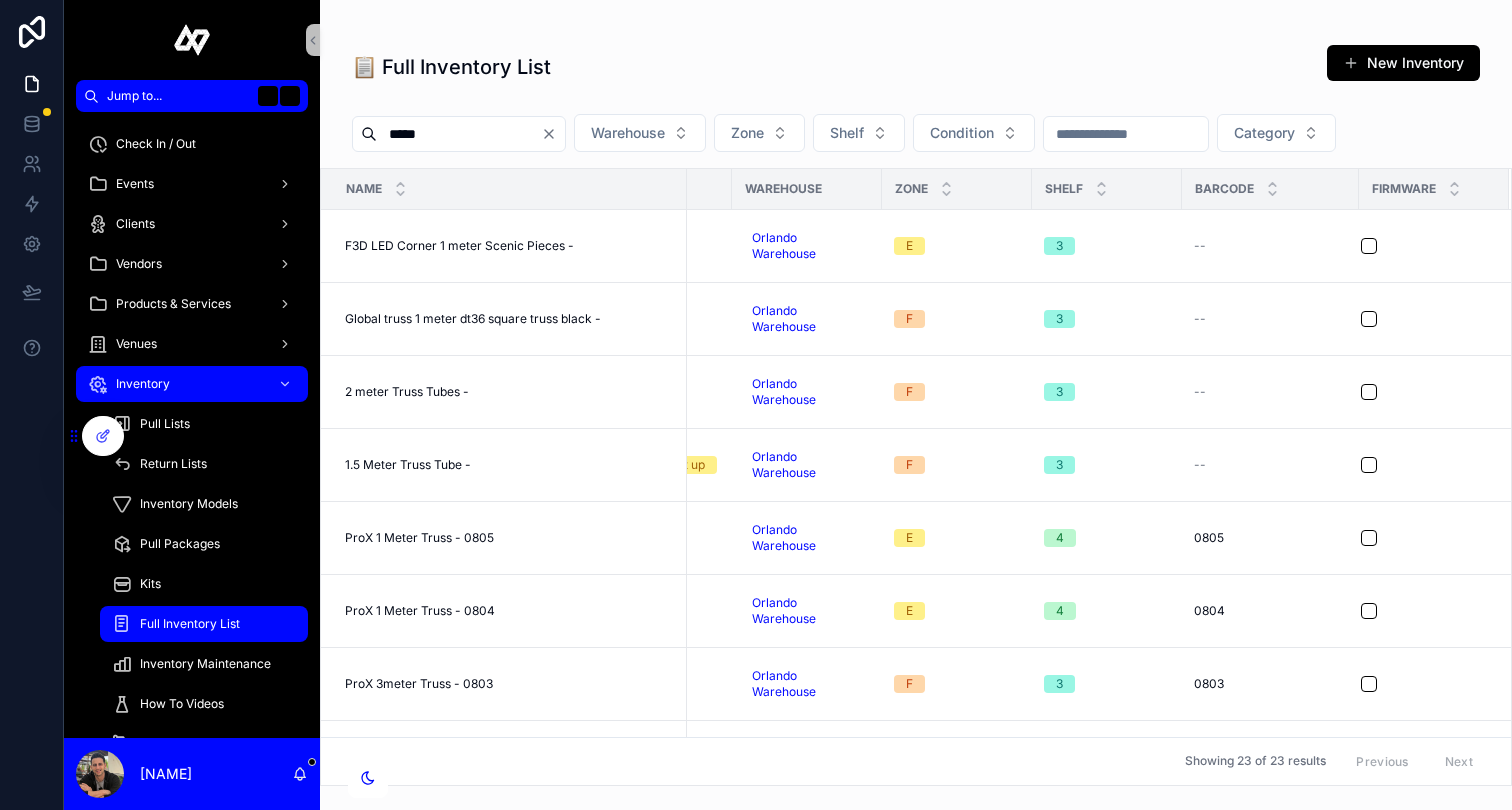 click 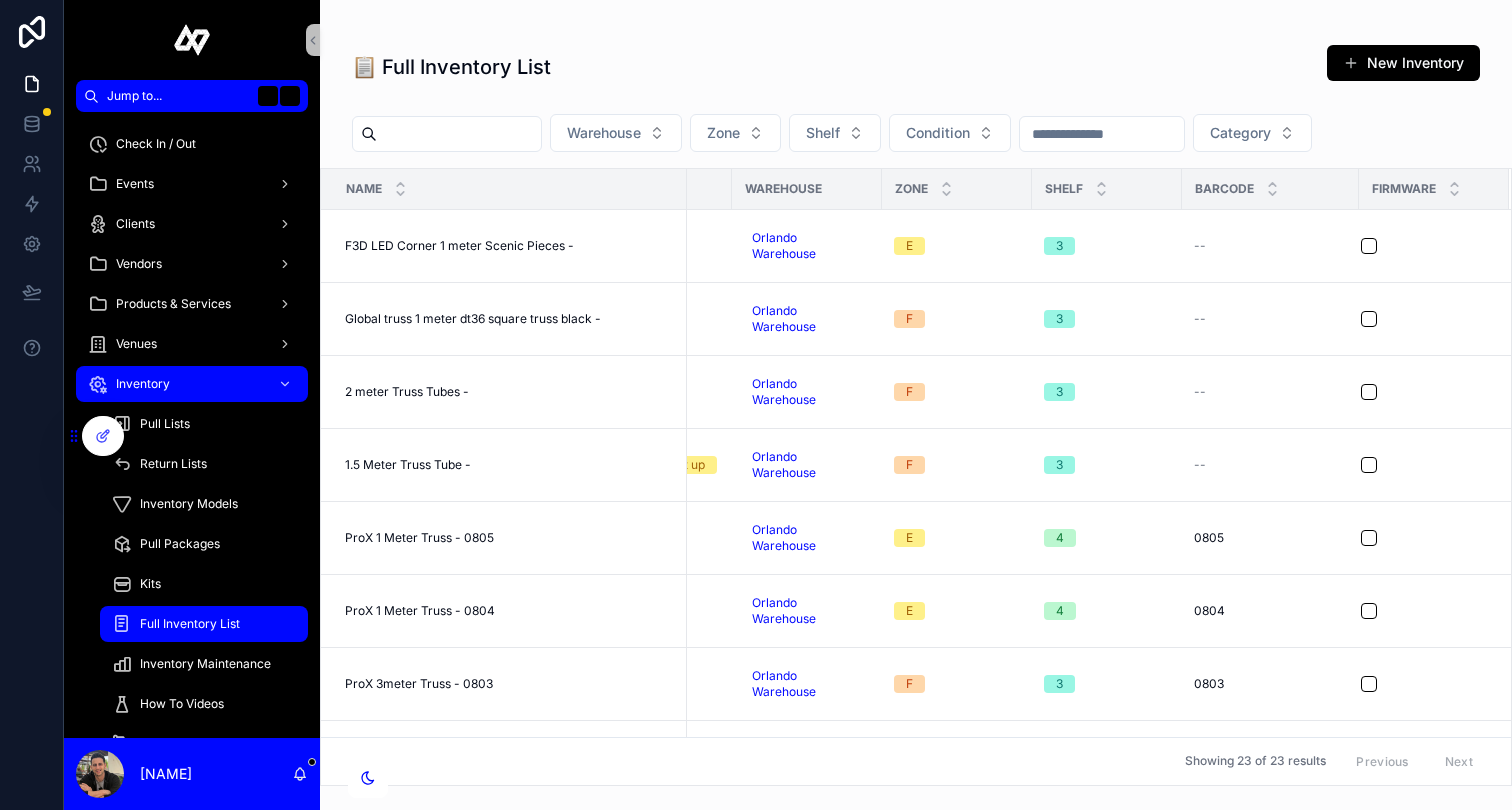 click at bounding box center [459, 134] 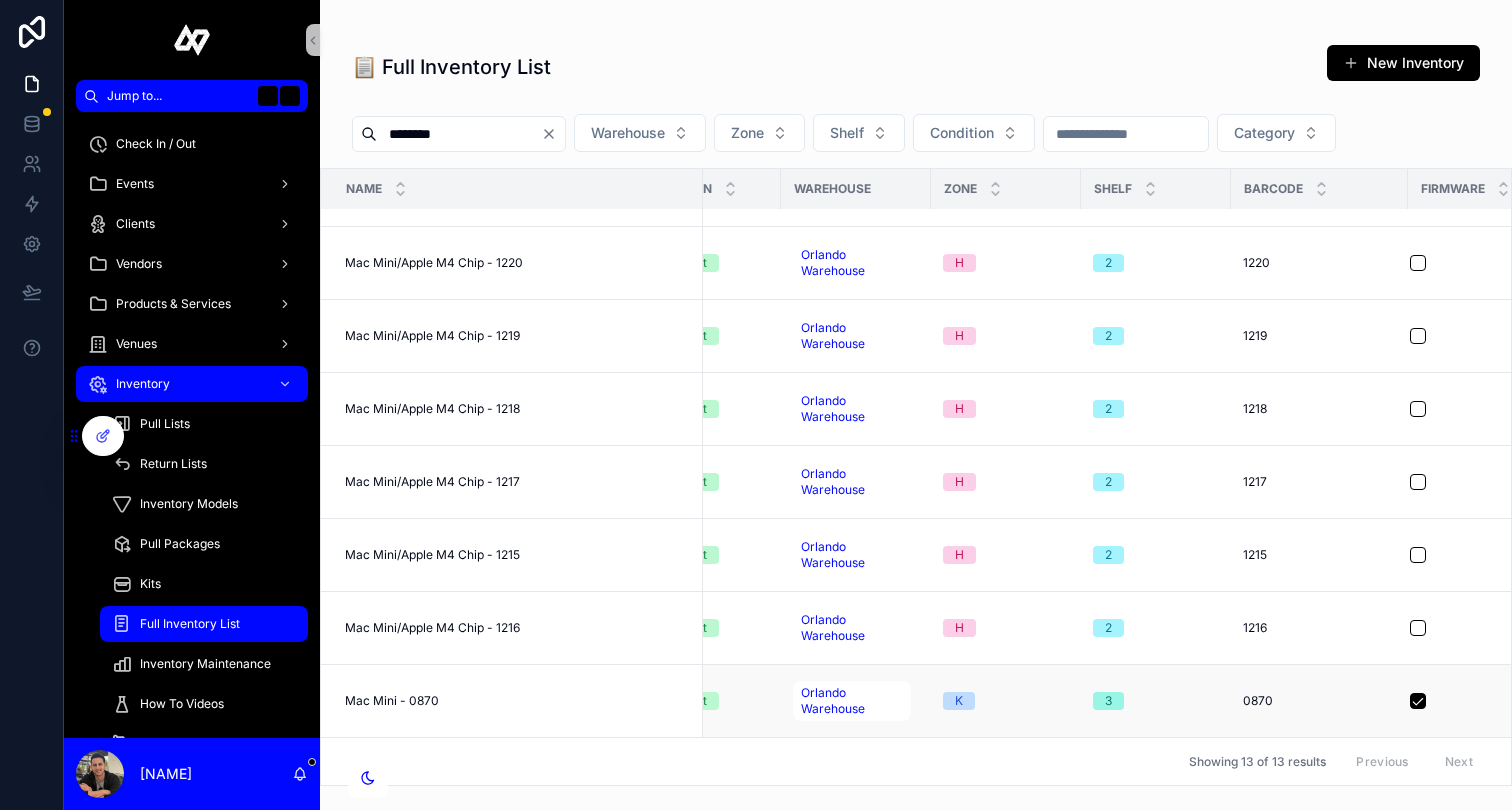 scroll, scrollTop: 541, scrollLeft: 1171, axis: both 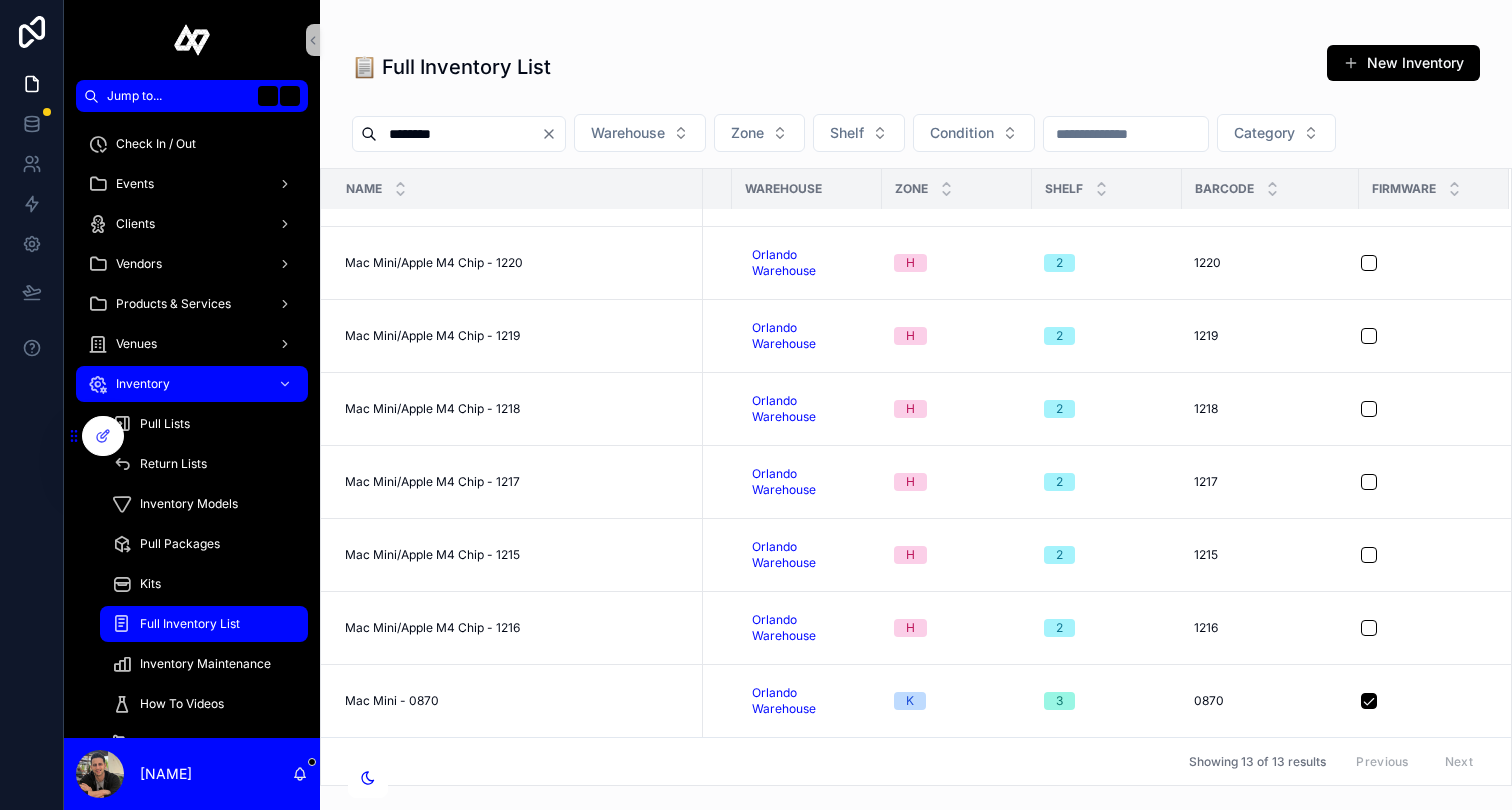 type on "********" 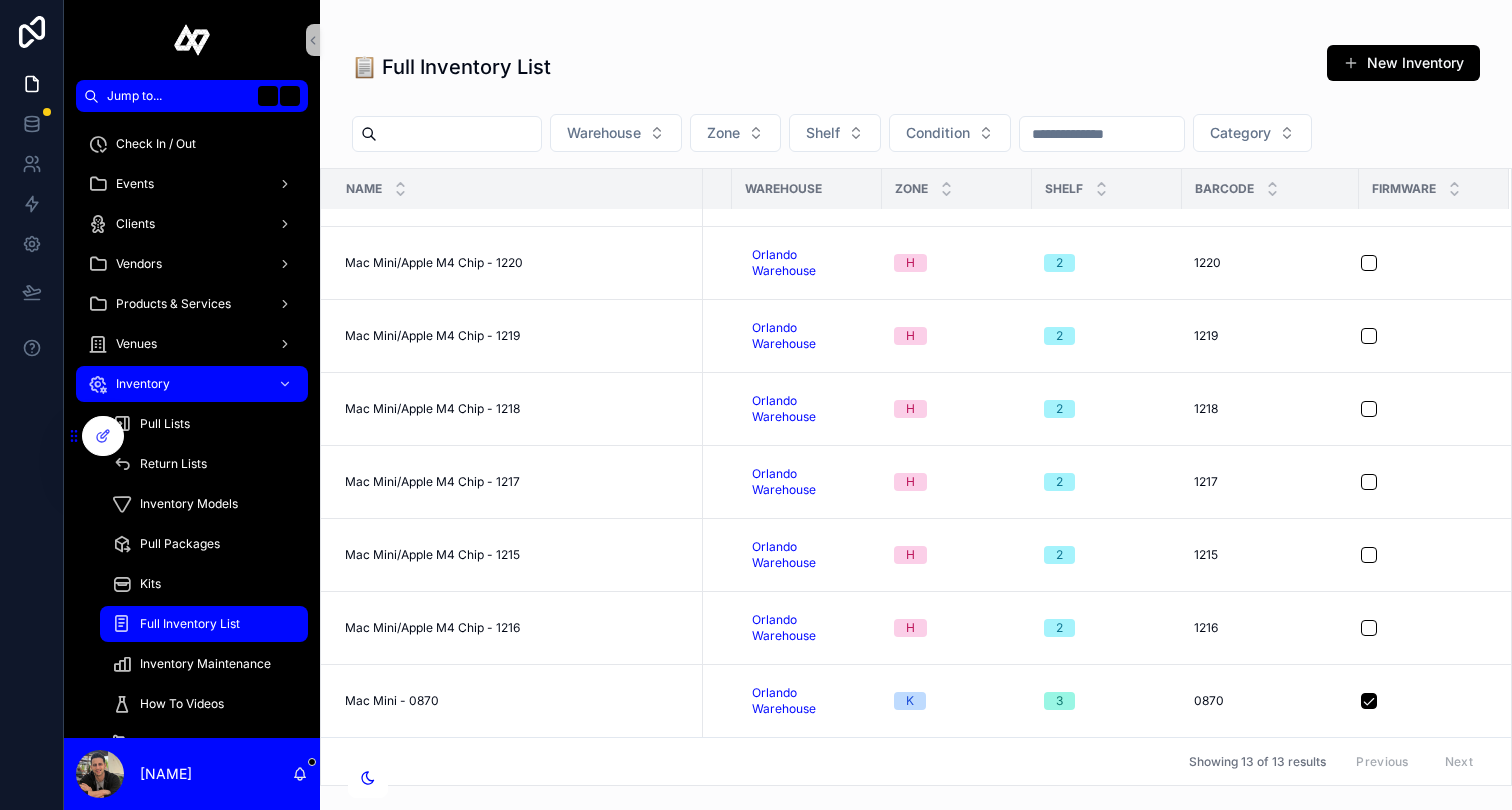 click at bounding box center [459, 134] 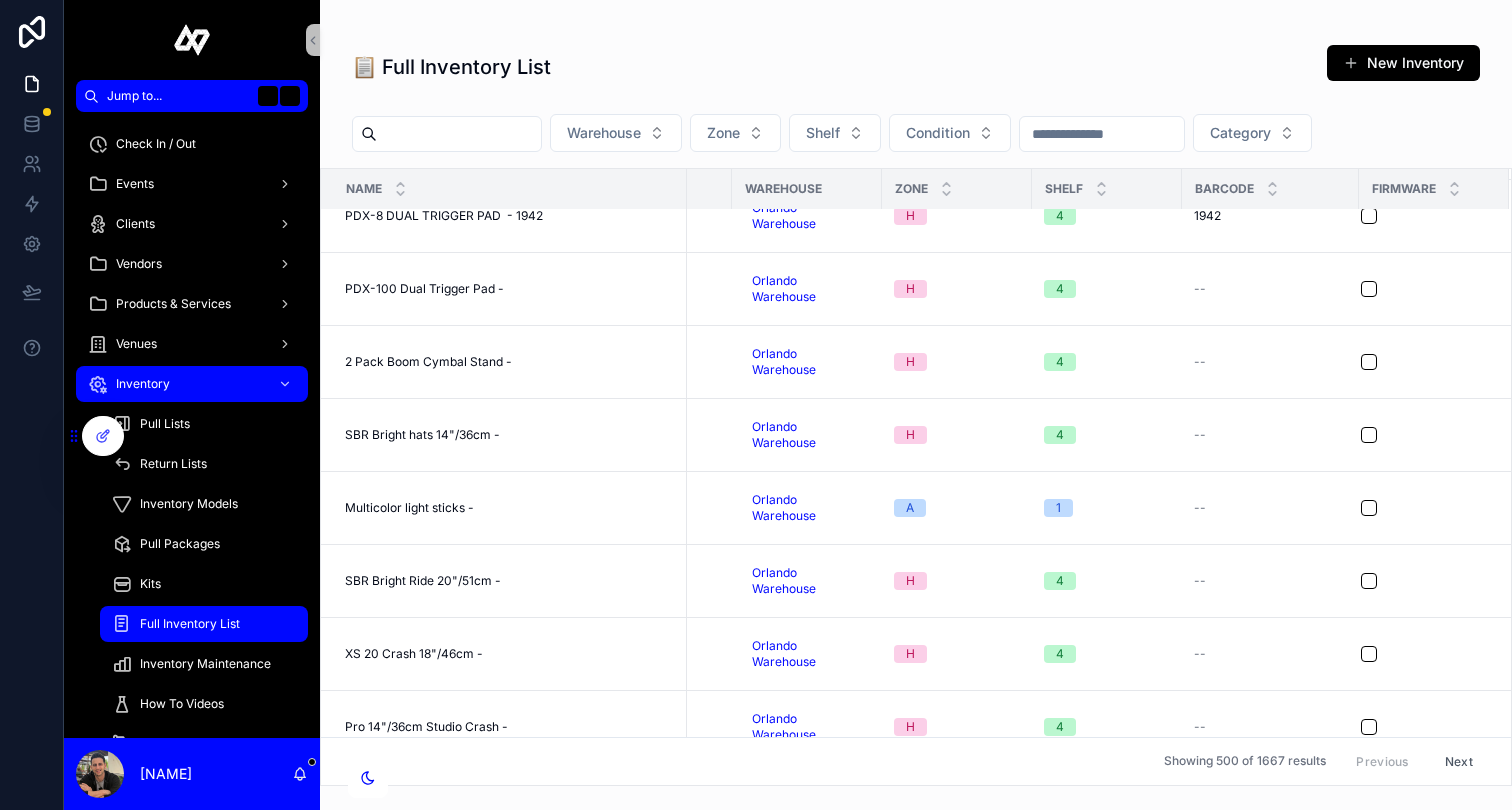 scroll, scrollTop: 421, scrollLeft: 1171, axis: both 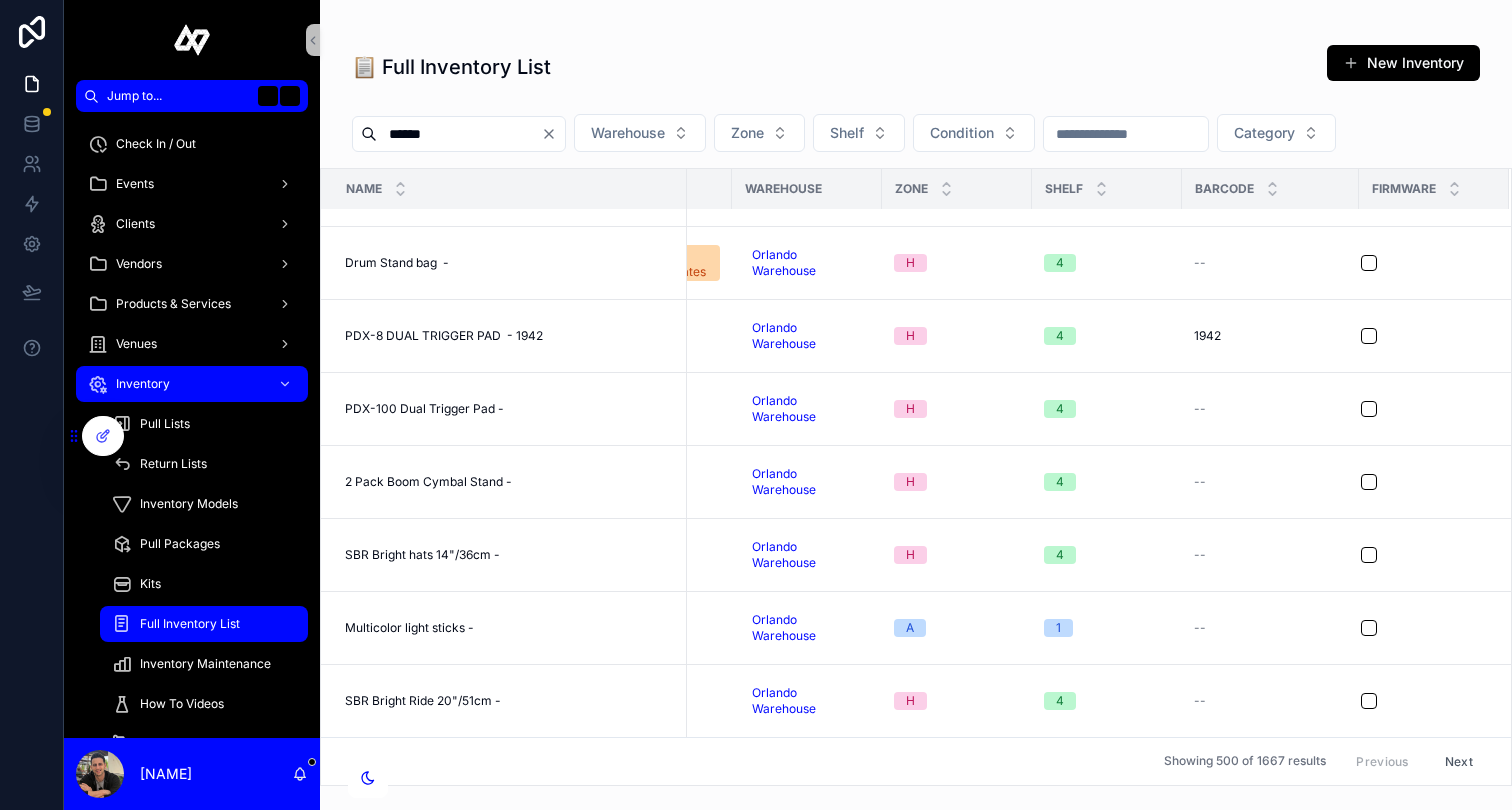 type on "******" 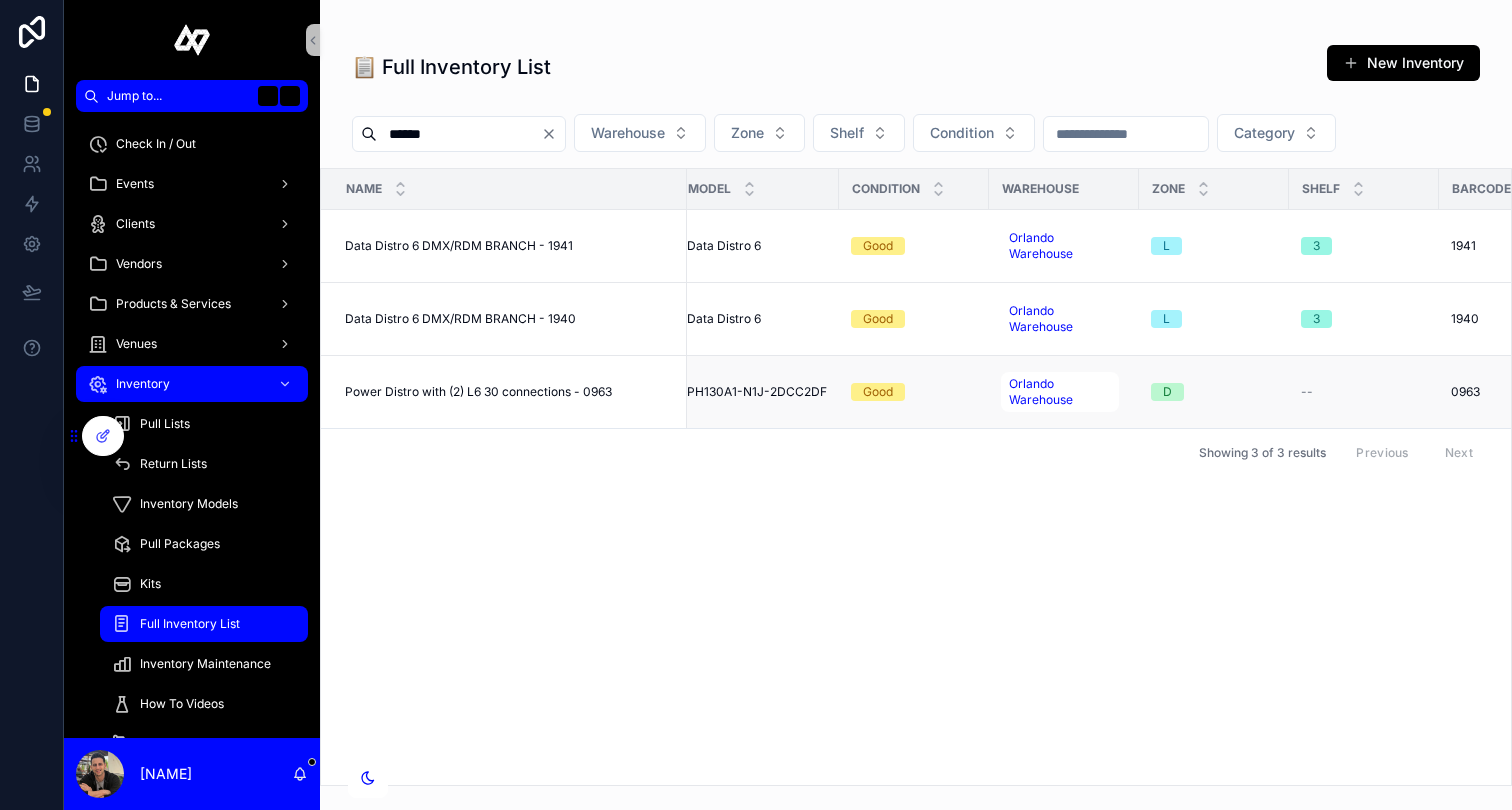 scroll, scrollTop: 0, scrollLeft: 1166, axis: horizontal 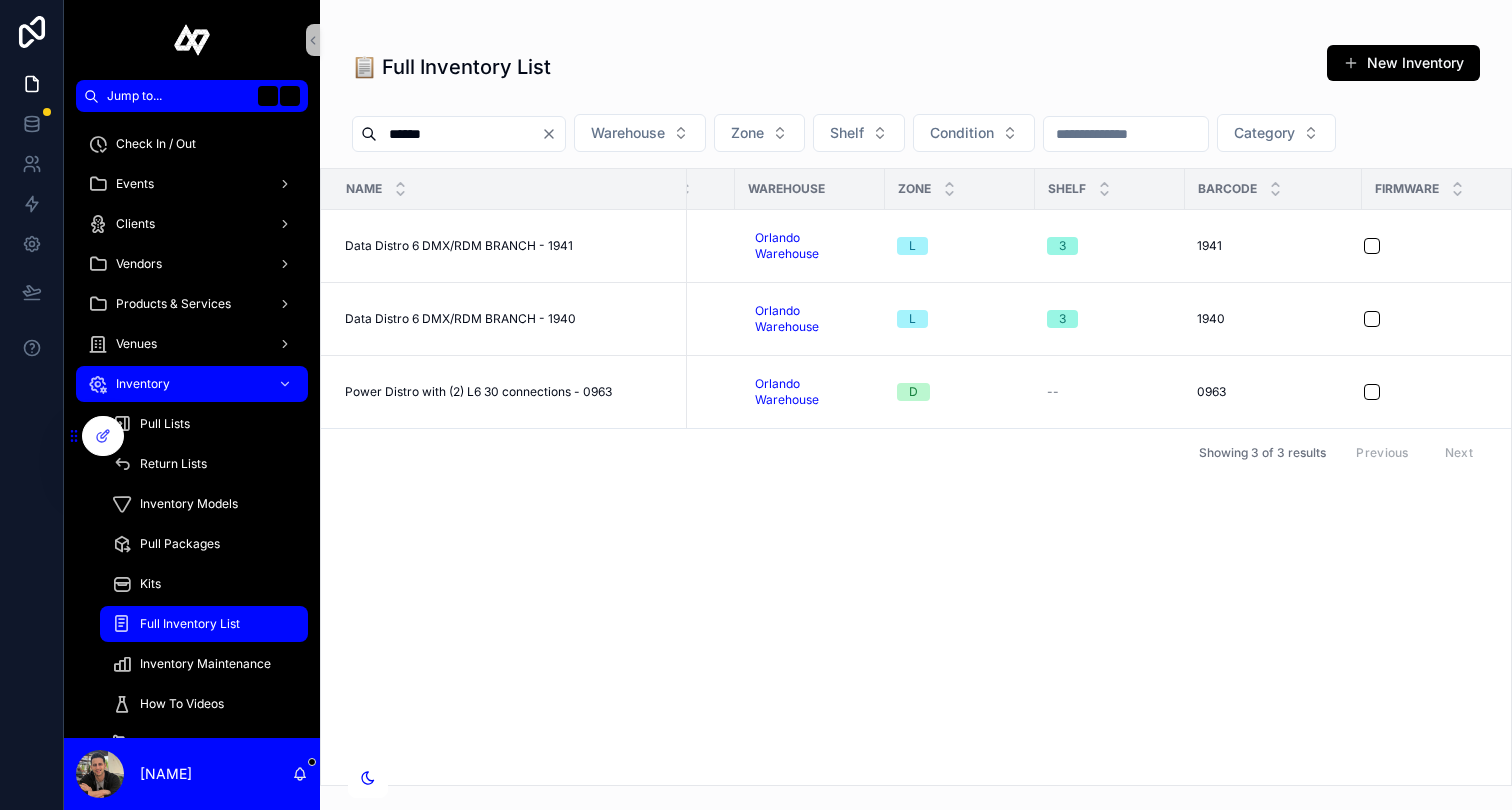 click 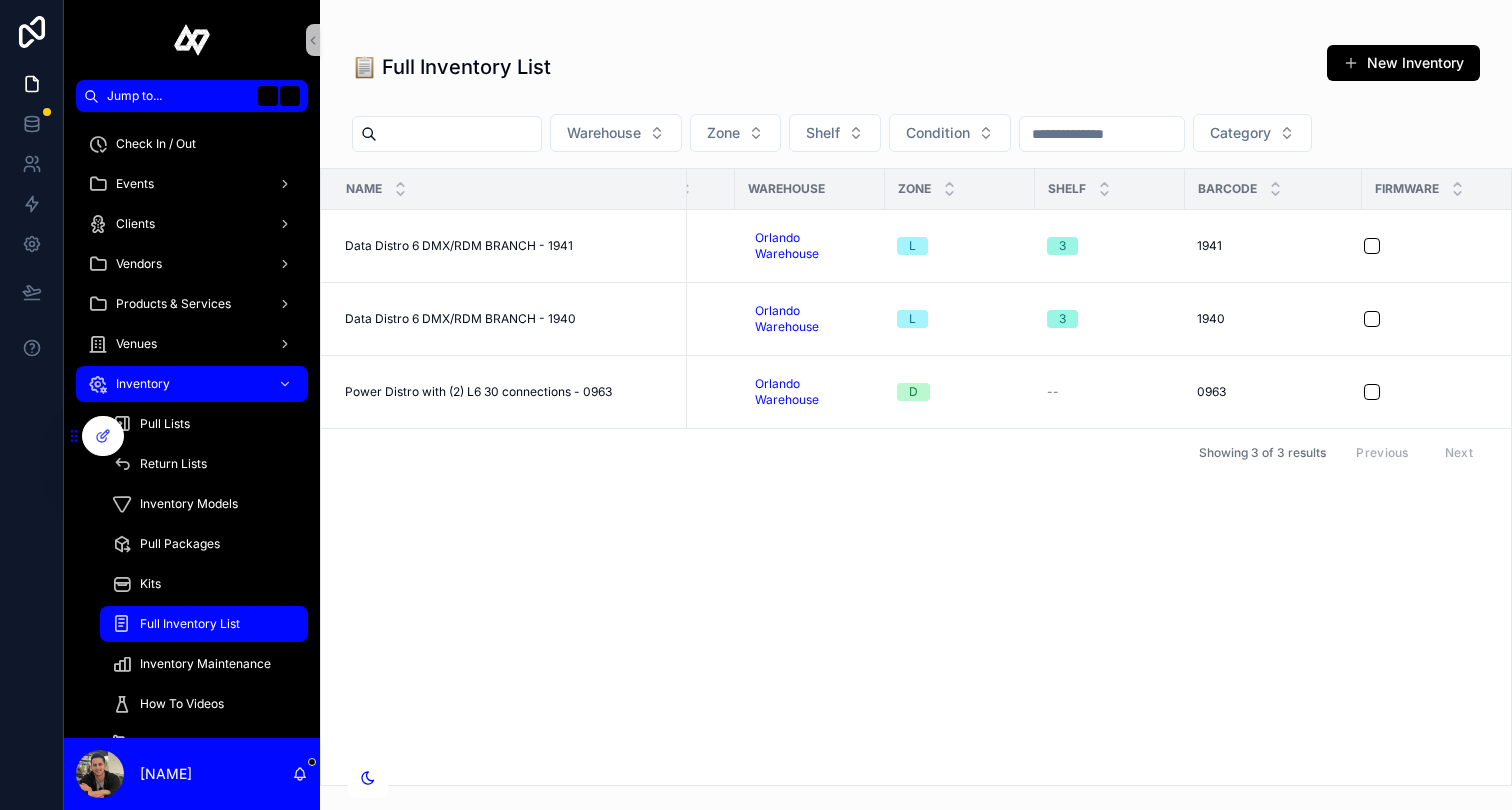 click at bounding box center (459, 134) 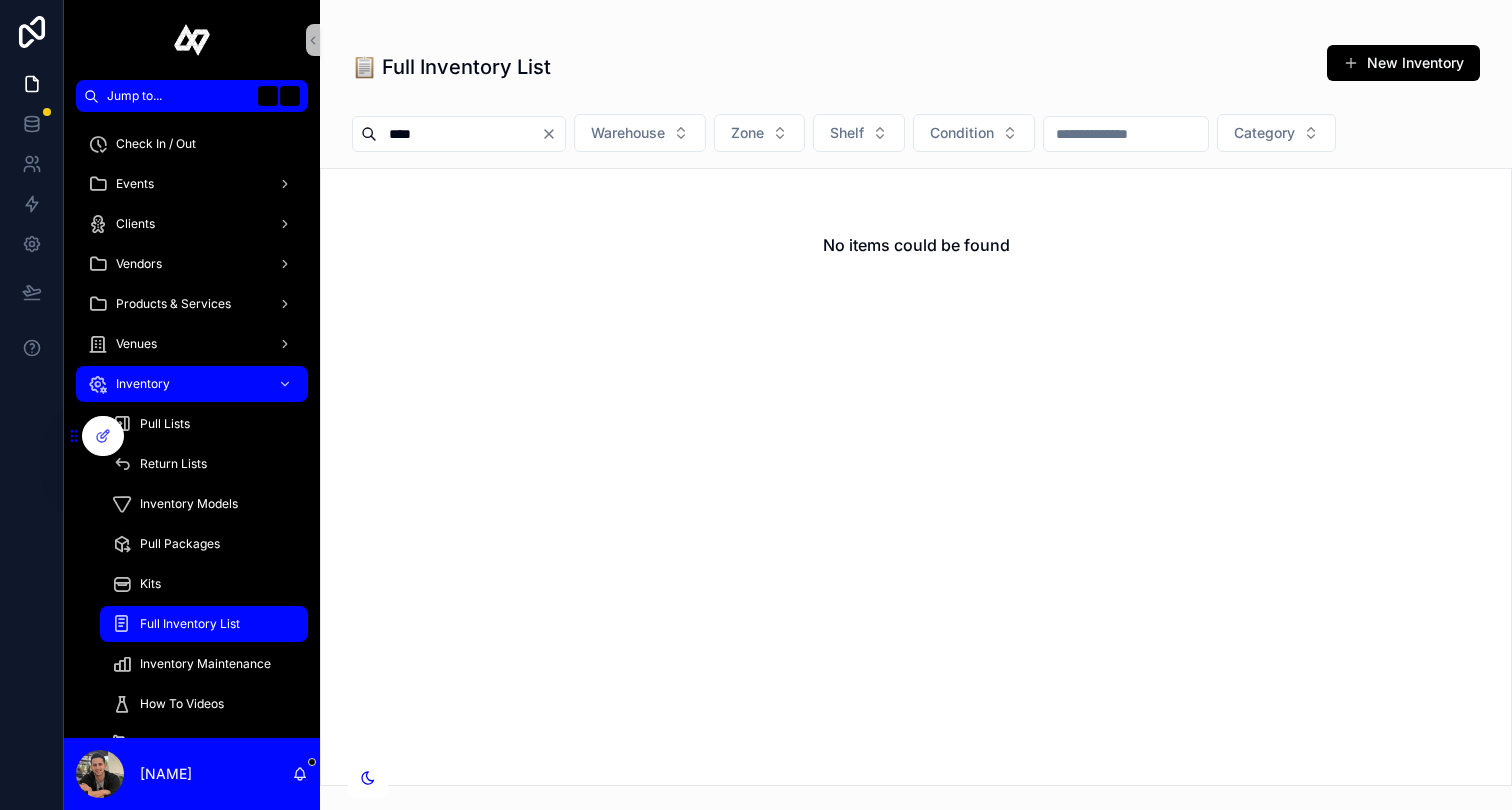 type on "****" 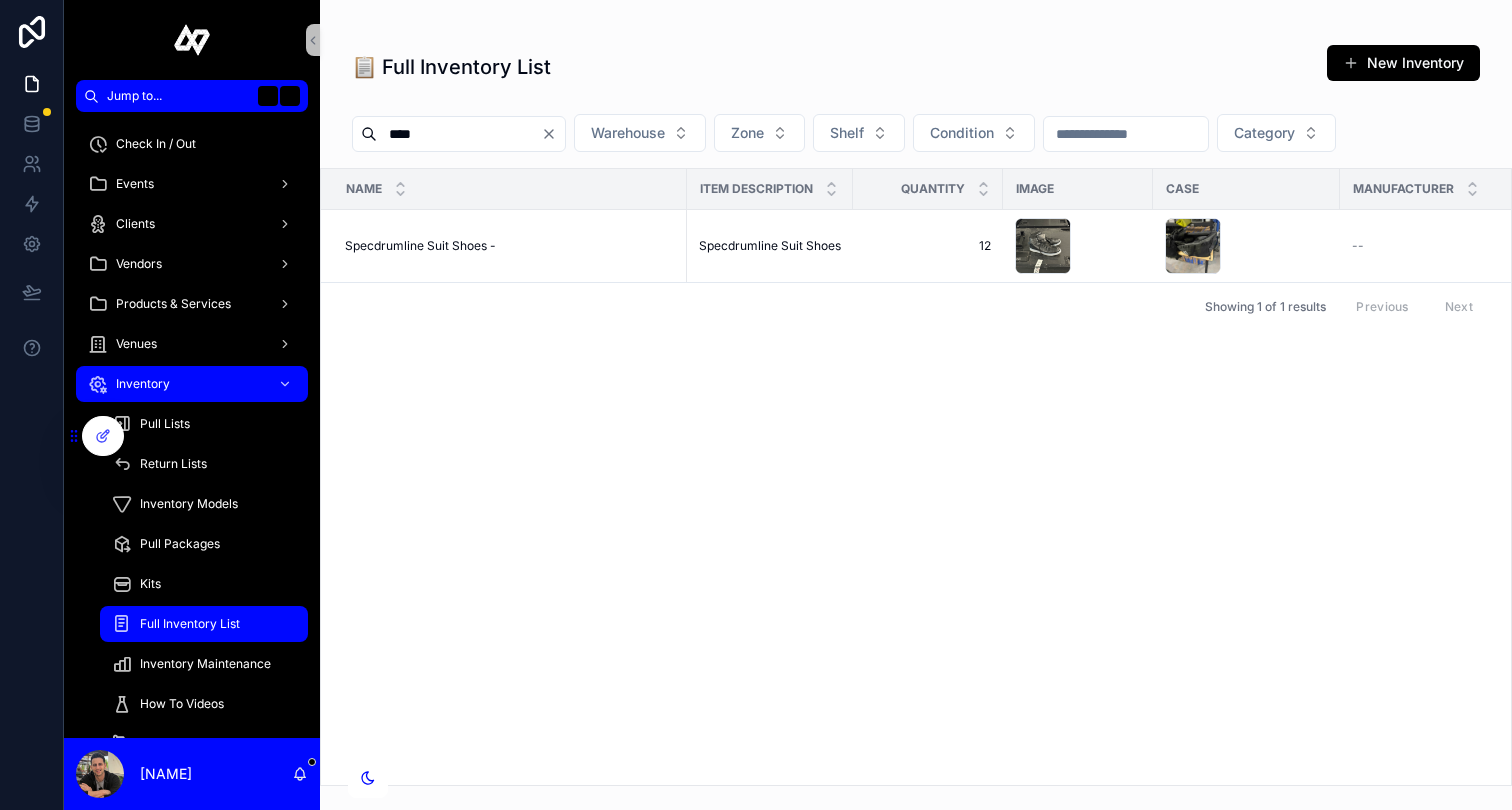 click 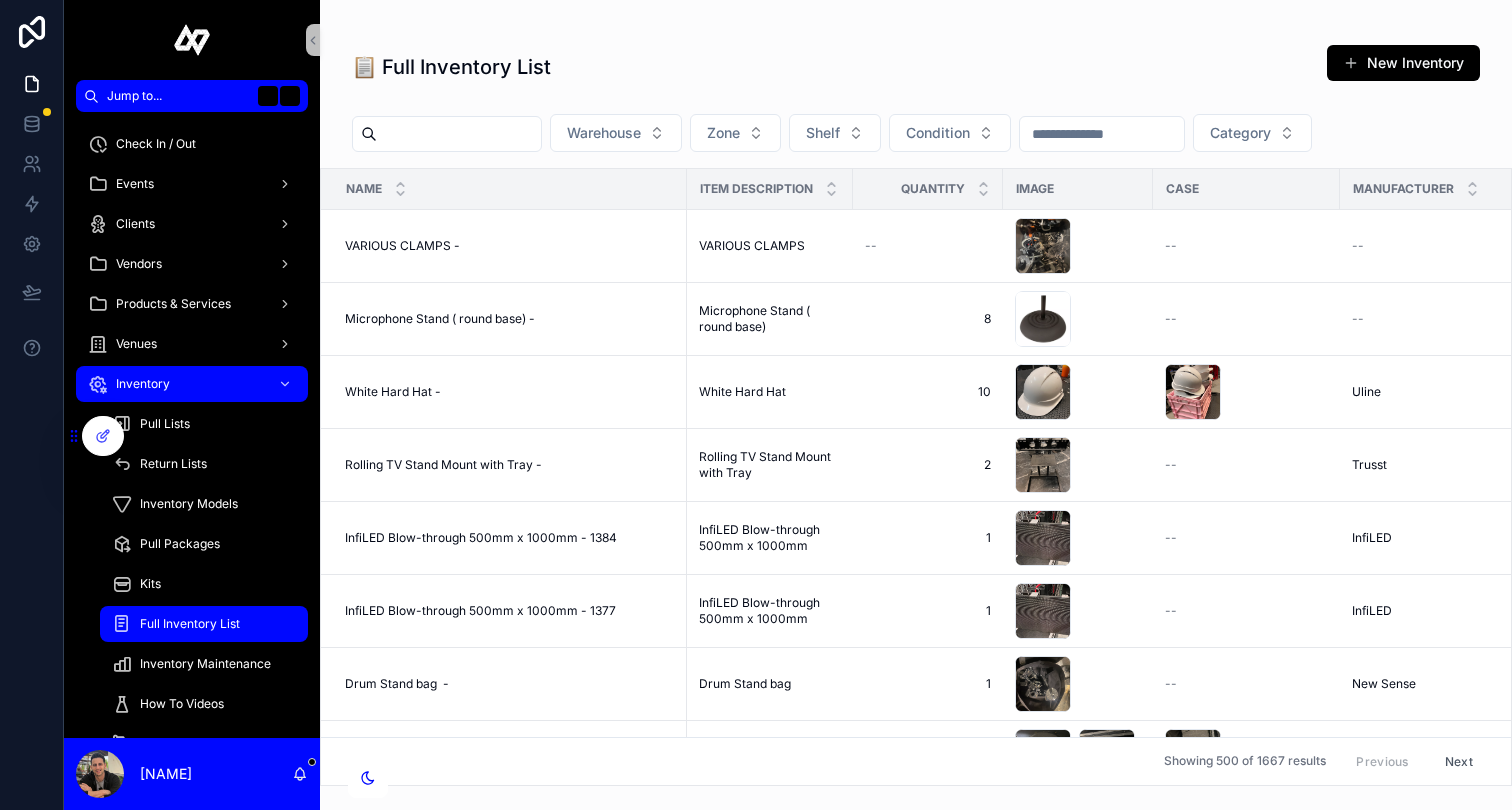 click at bounding box center [459, 134] 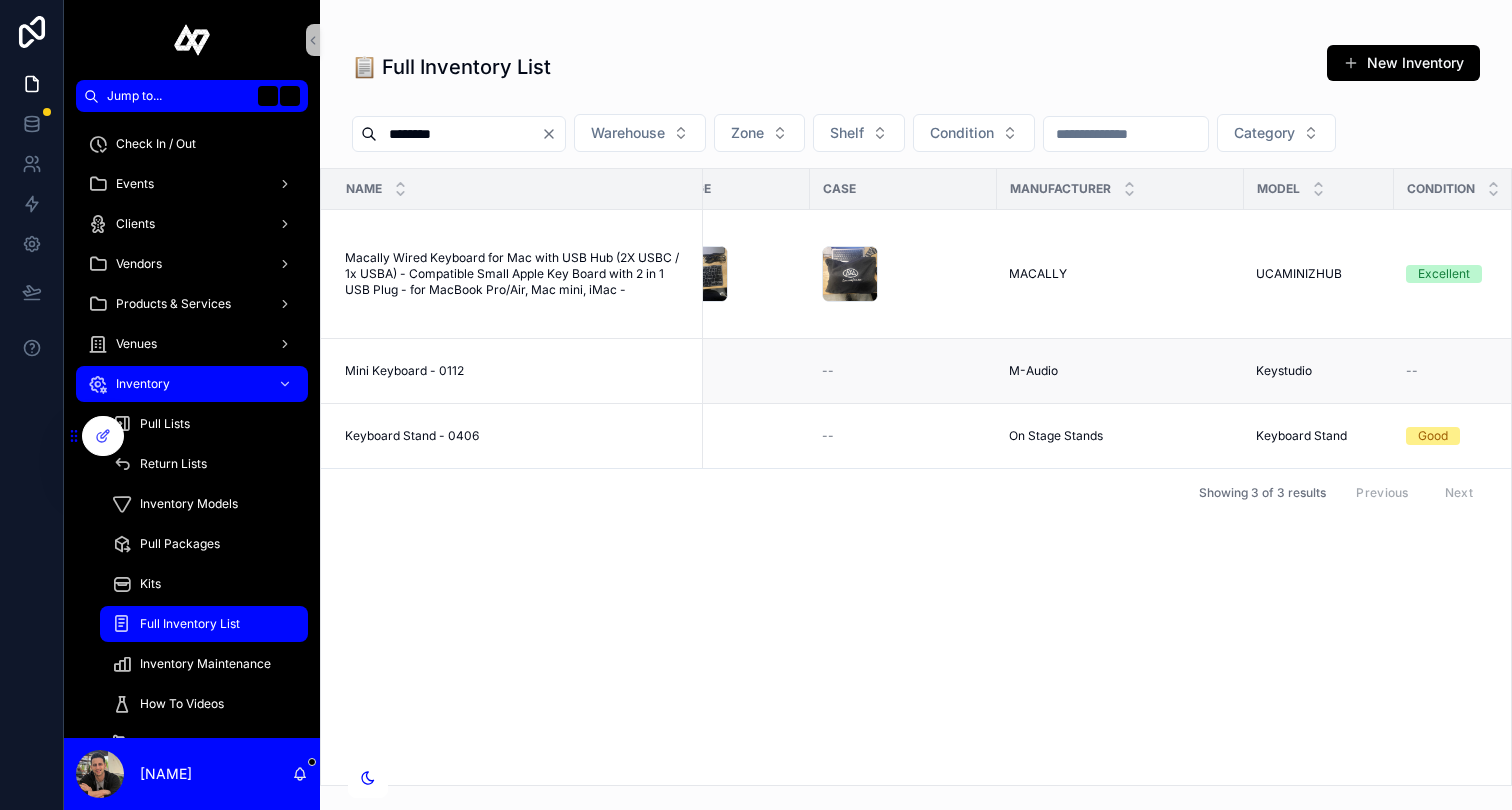 scroll, scrollTop: 0, scrollLeft: 362, axis: horizontal 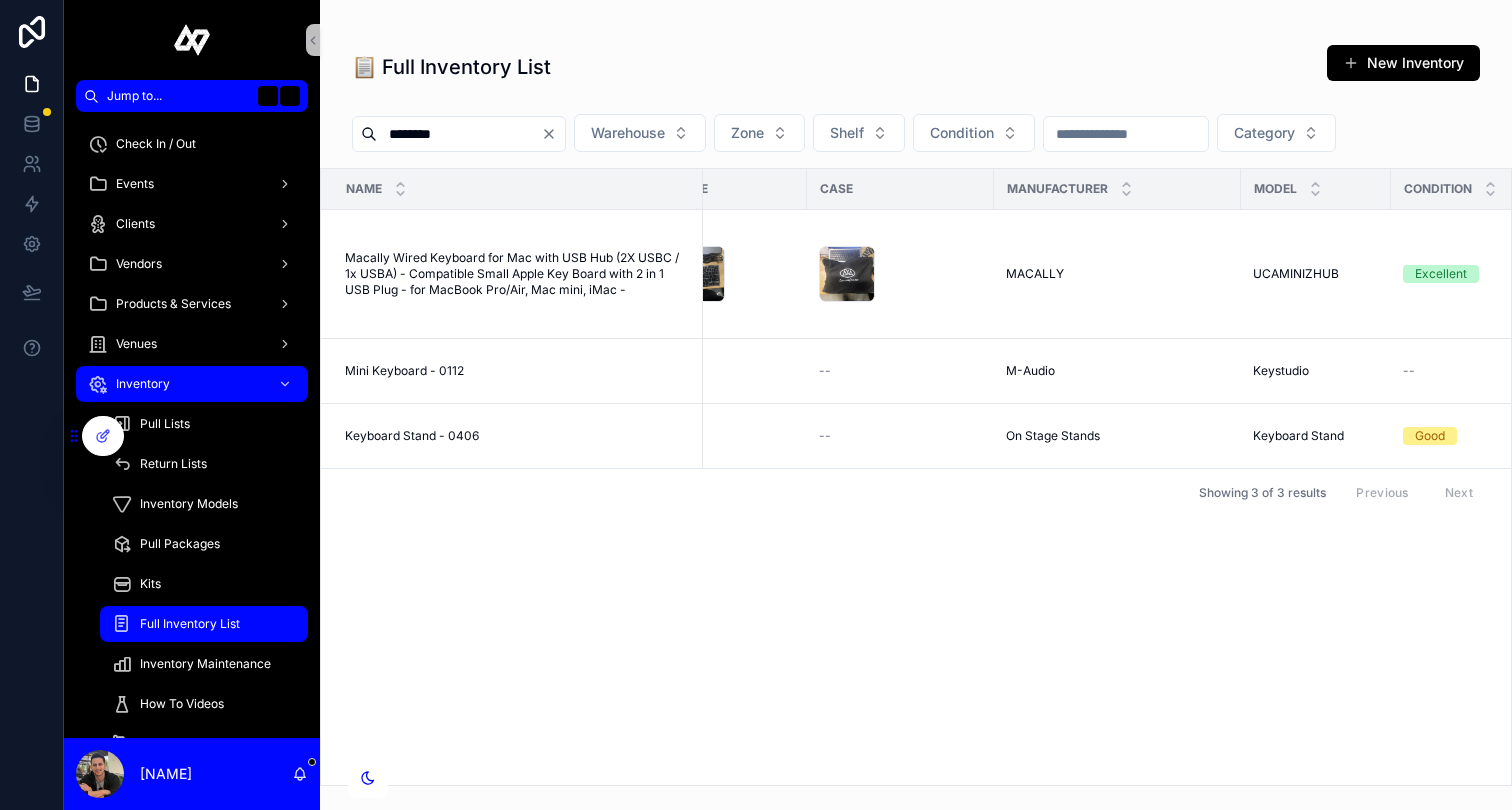 click on "********" at bounding box center [459, 134] 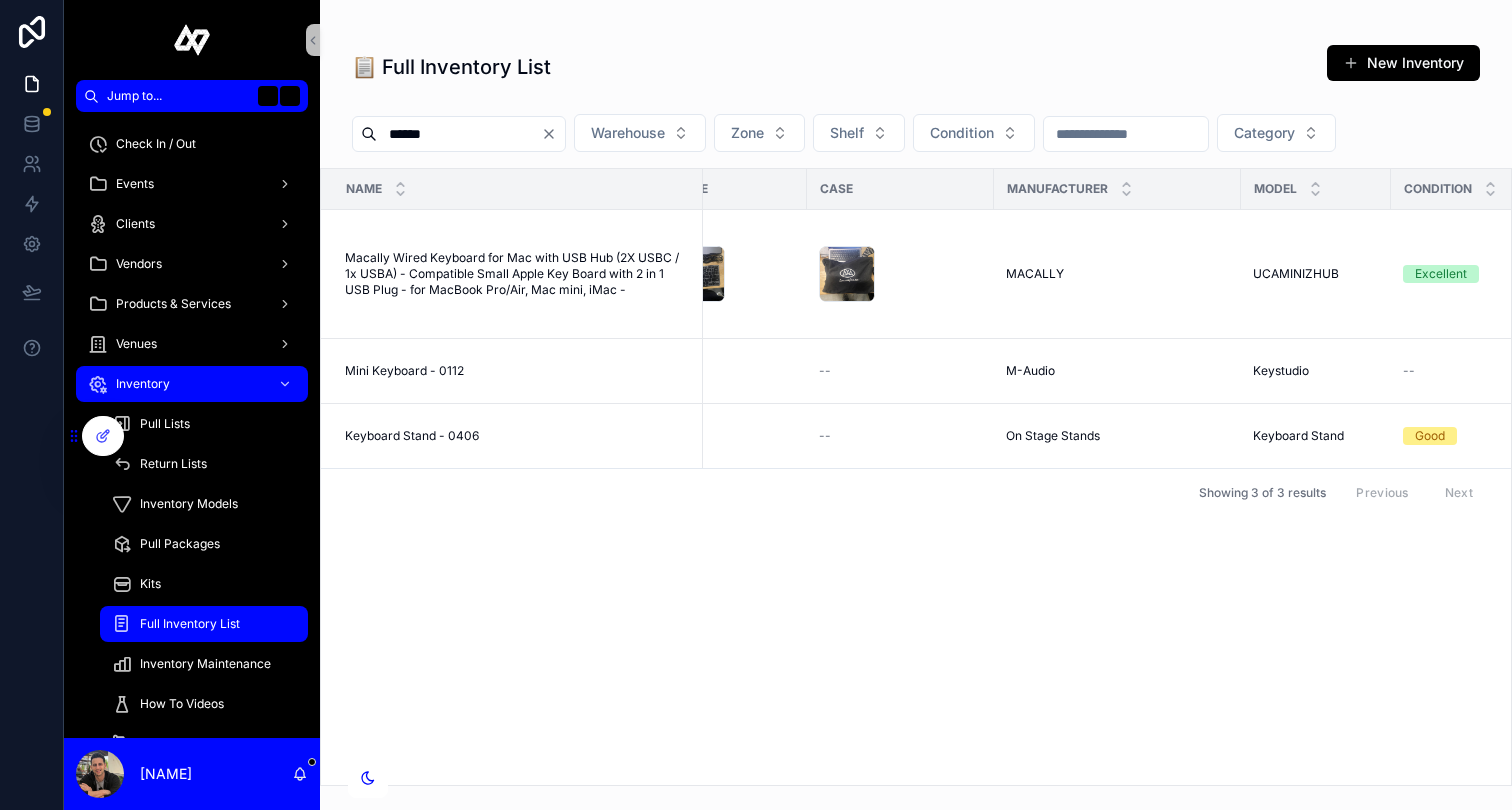 type on "******" 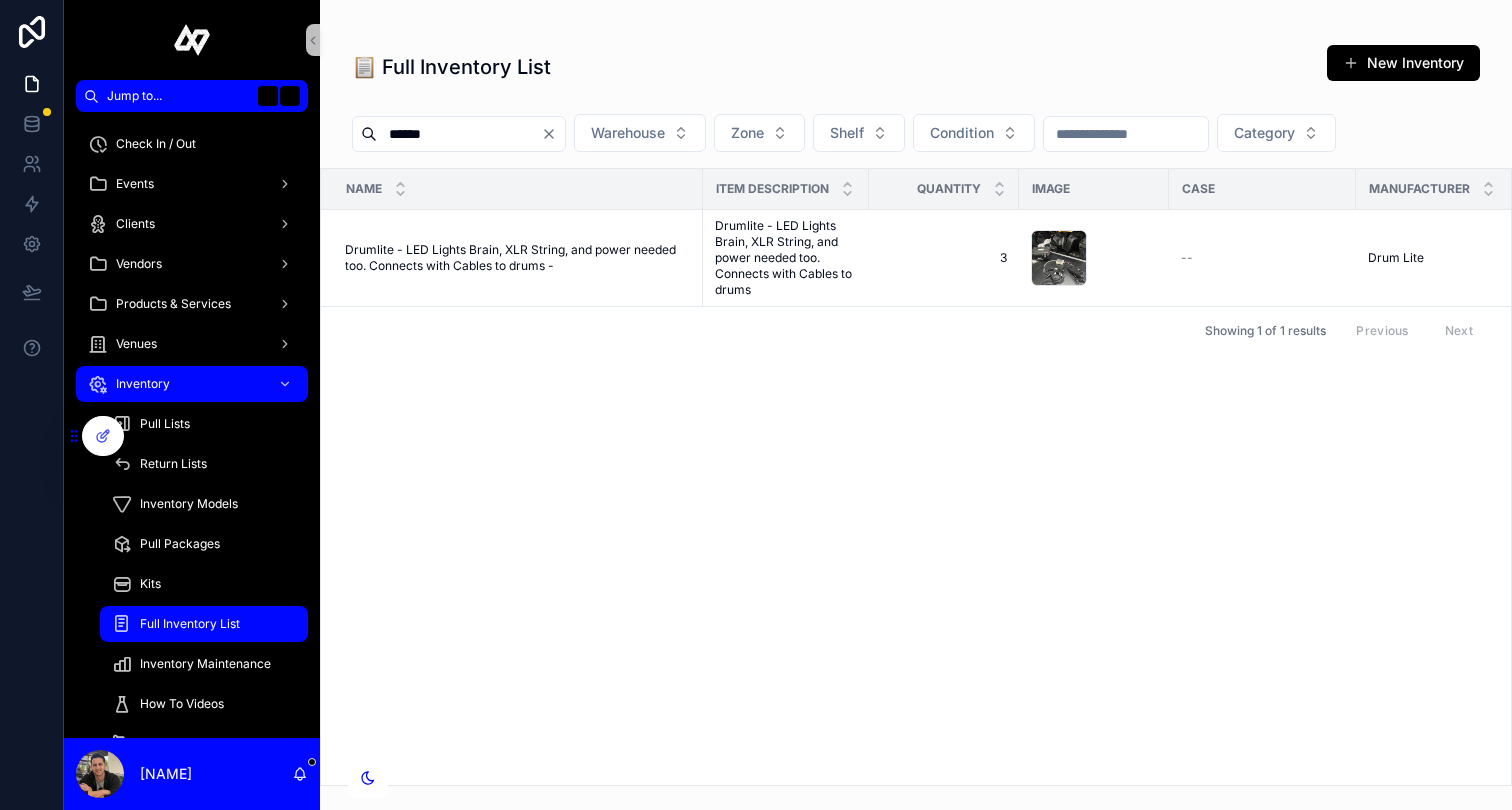 click 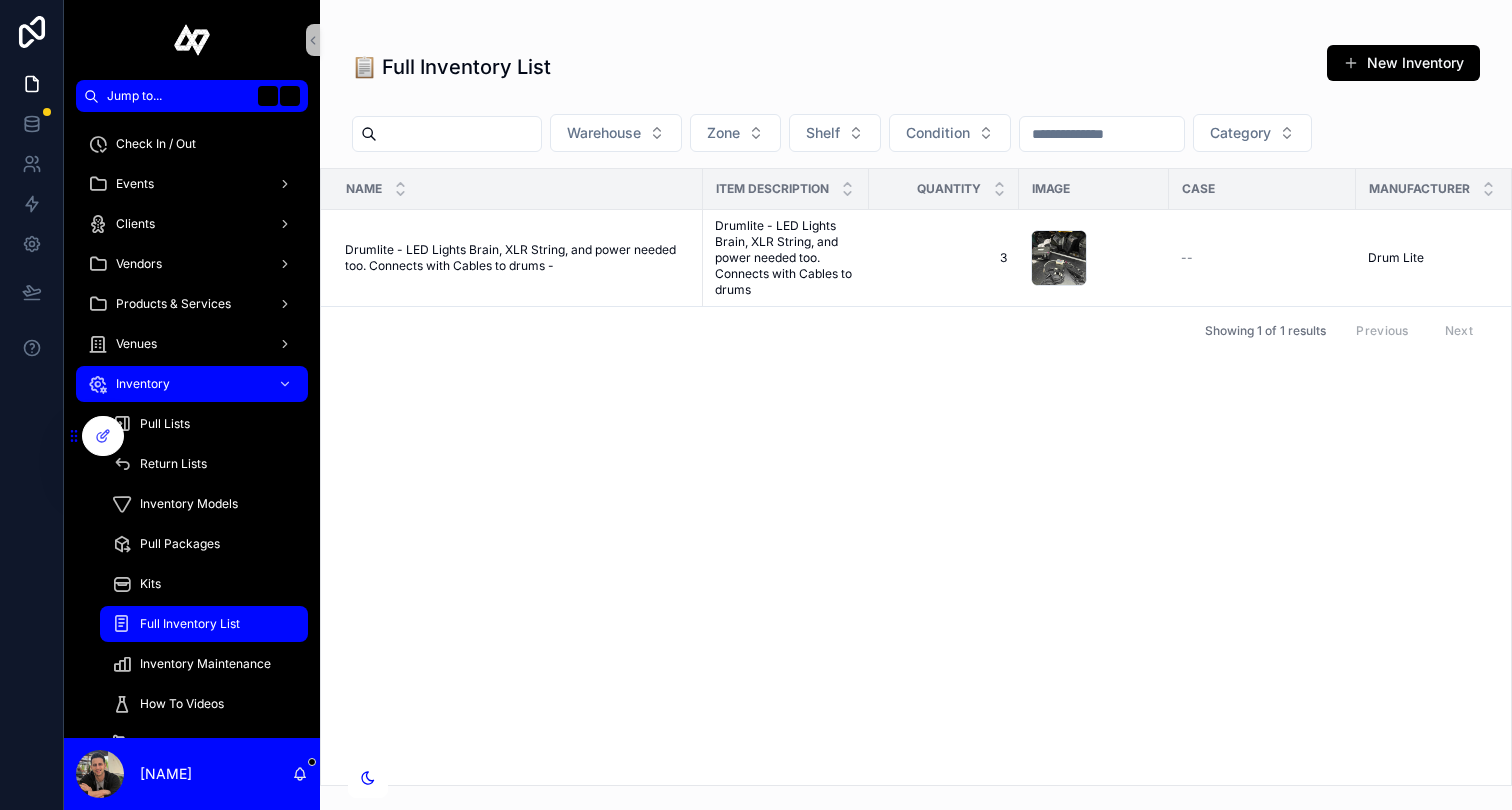 click at bounding box center [459, 134] 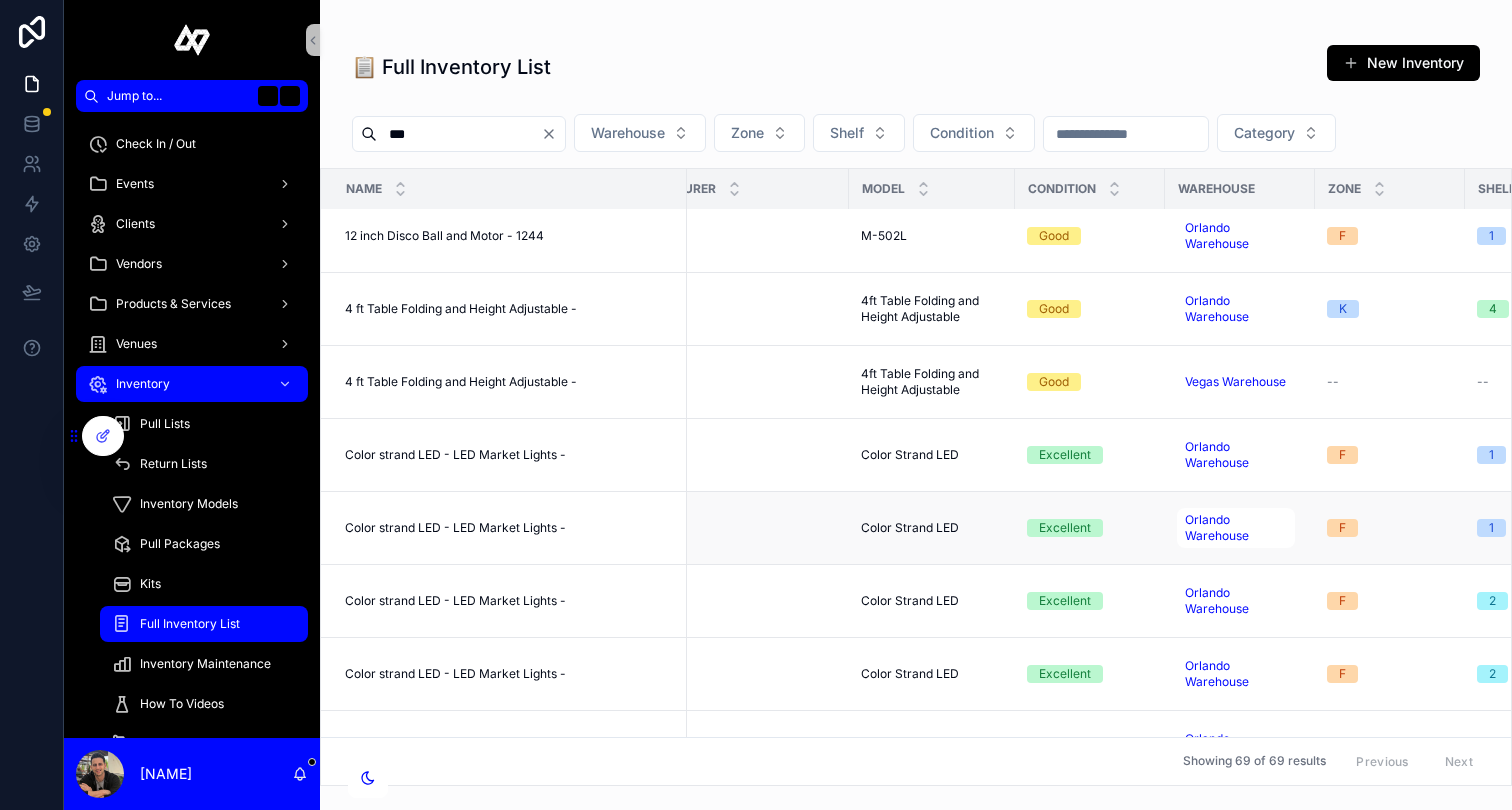 scroll, scrollTop: 3499, scrollLeft: 901, axis: both 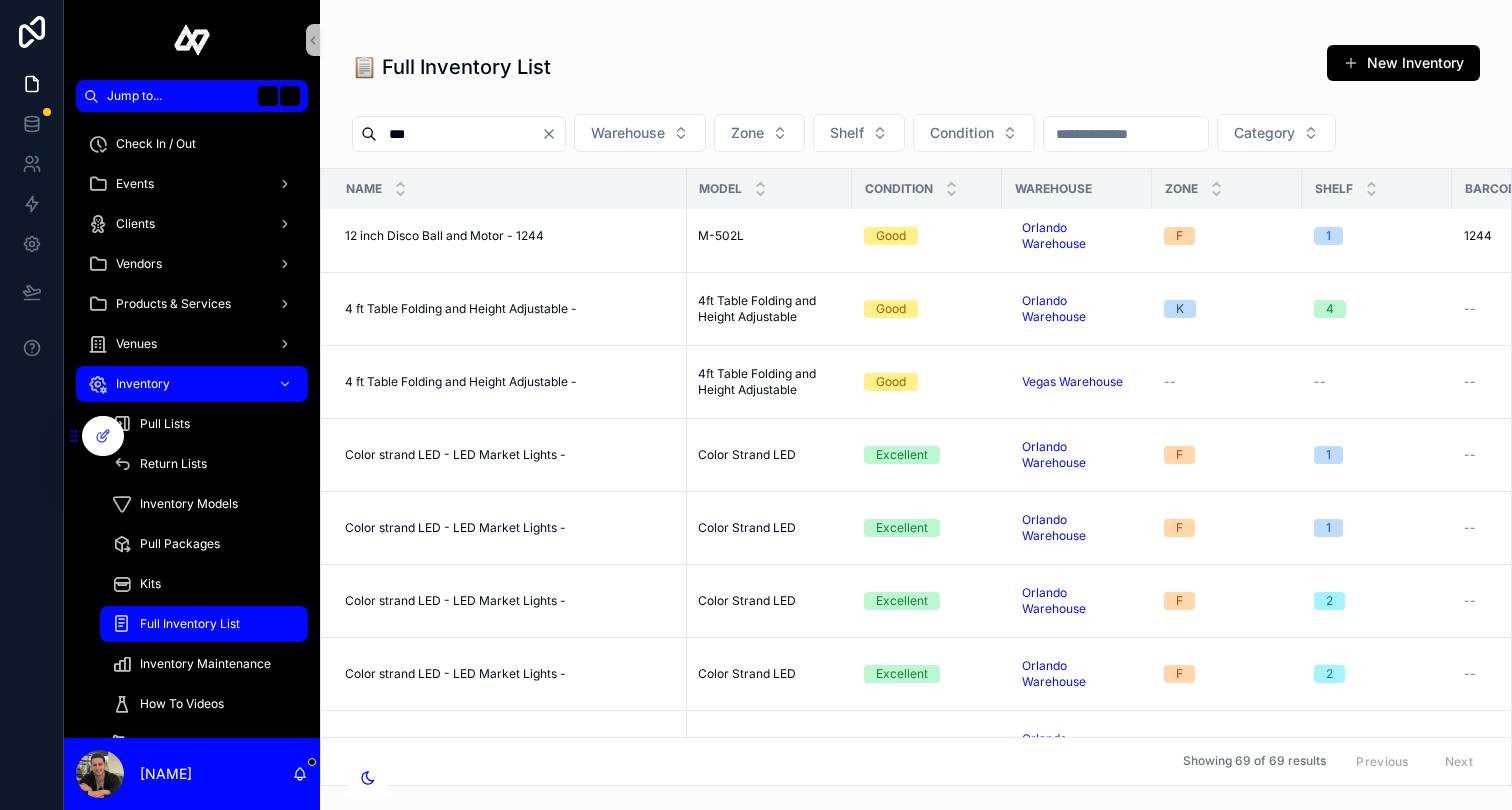 type on "***" 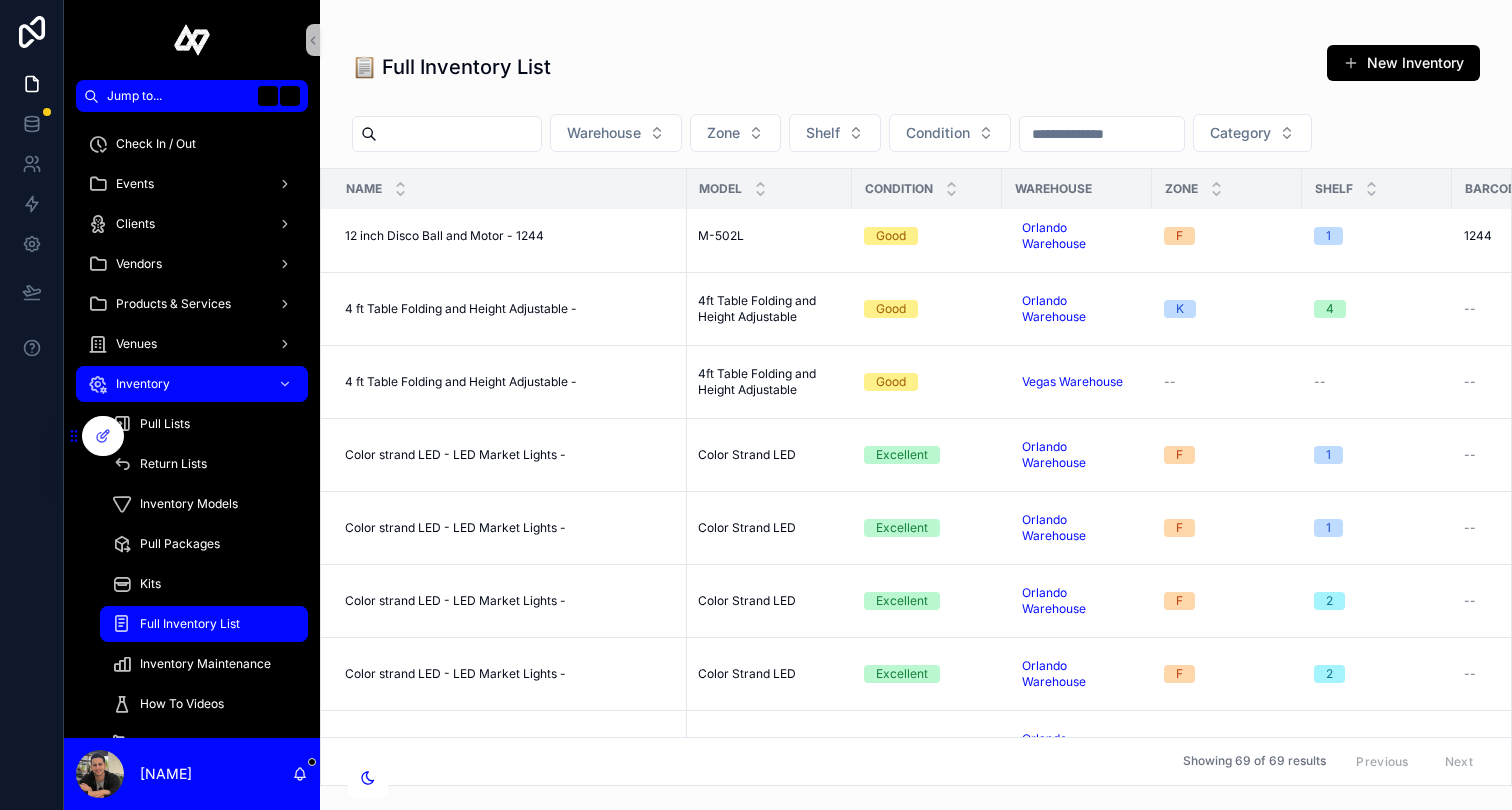 click at bounding box center (459, 134) 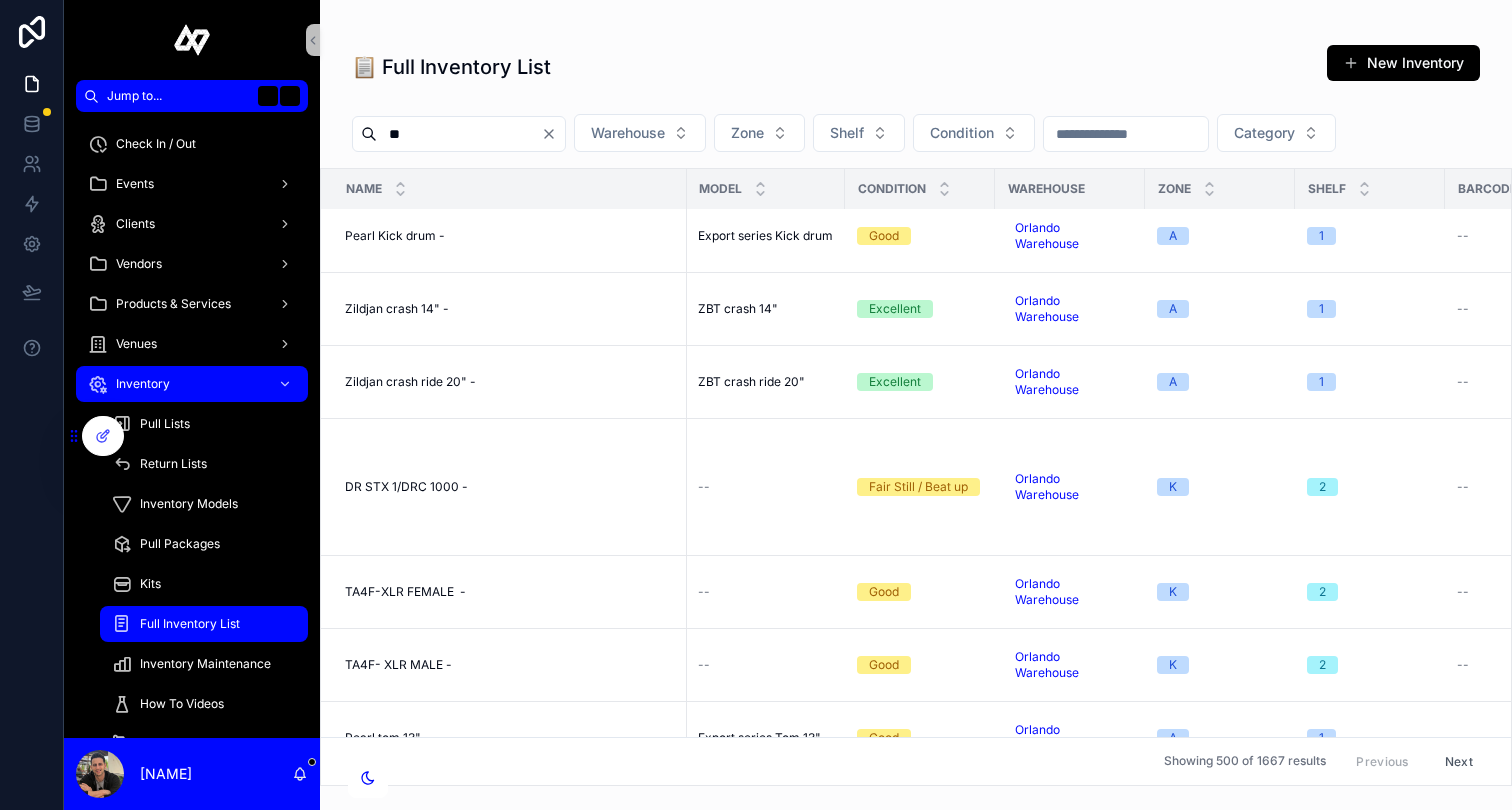type on "**" 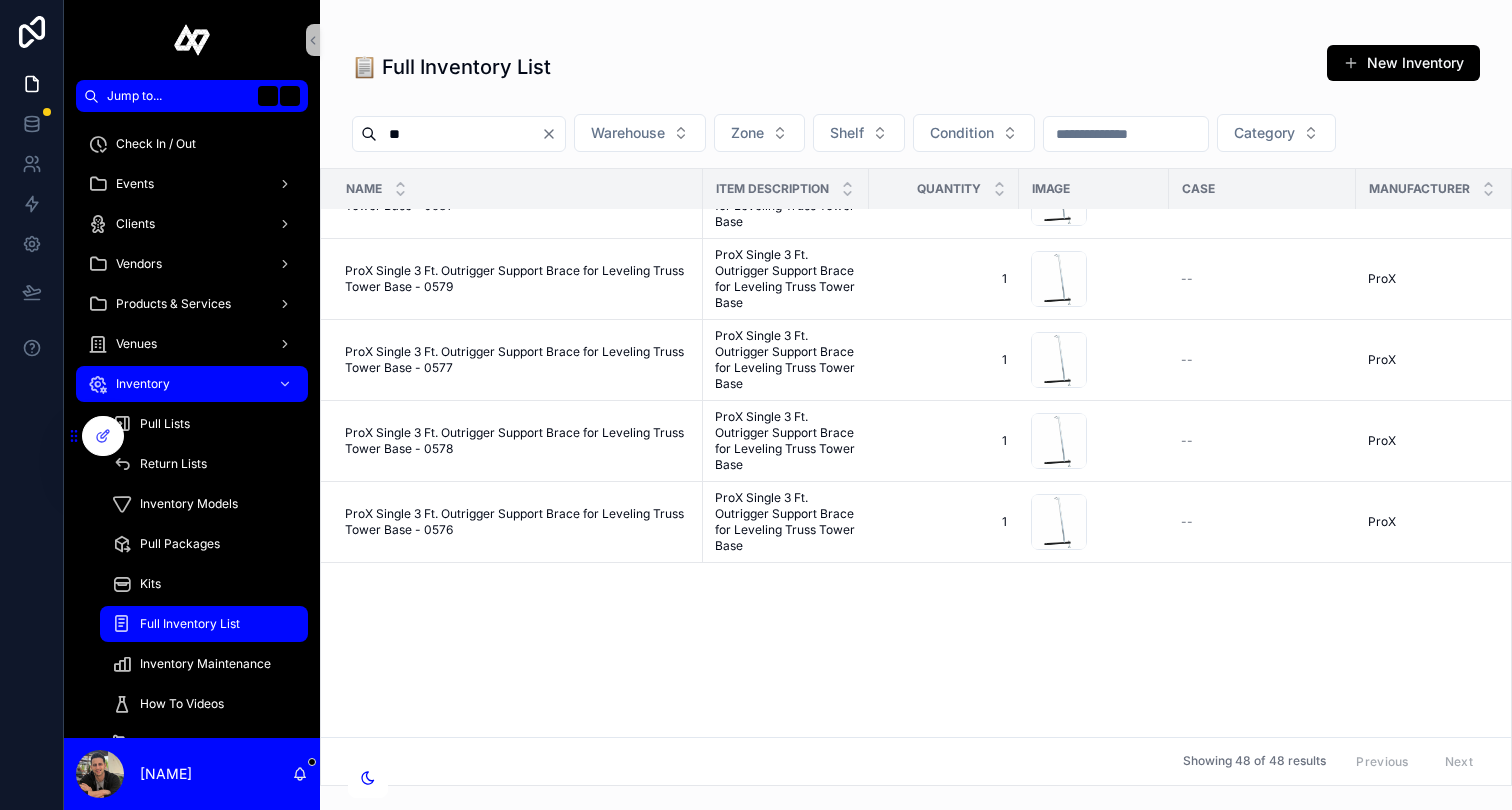 scroll, scrollTop: 0, scrollLeft: 0, axis: both 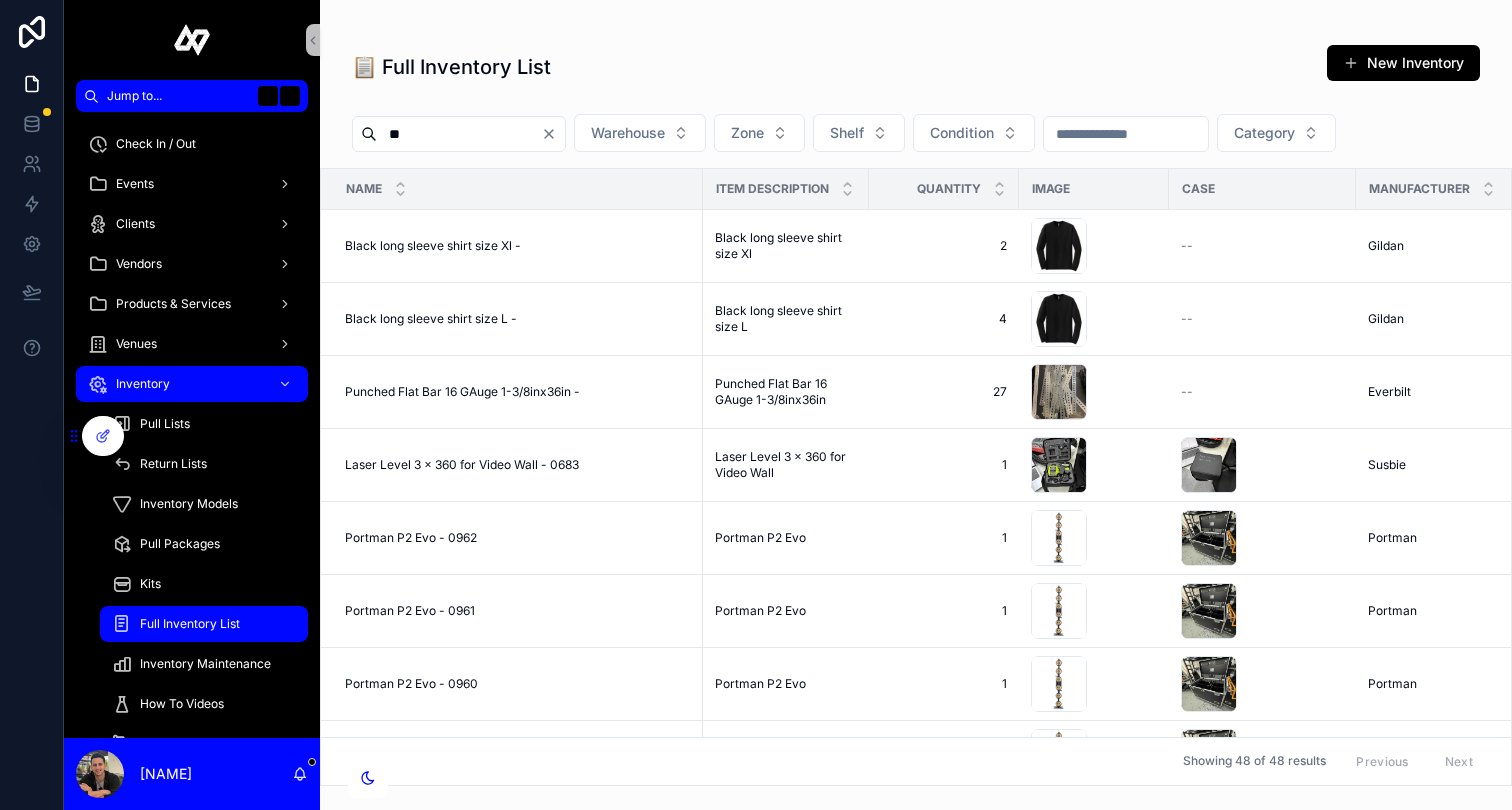 click 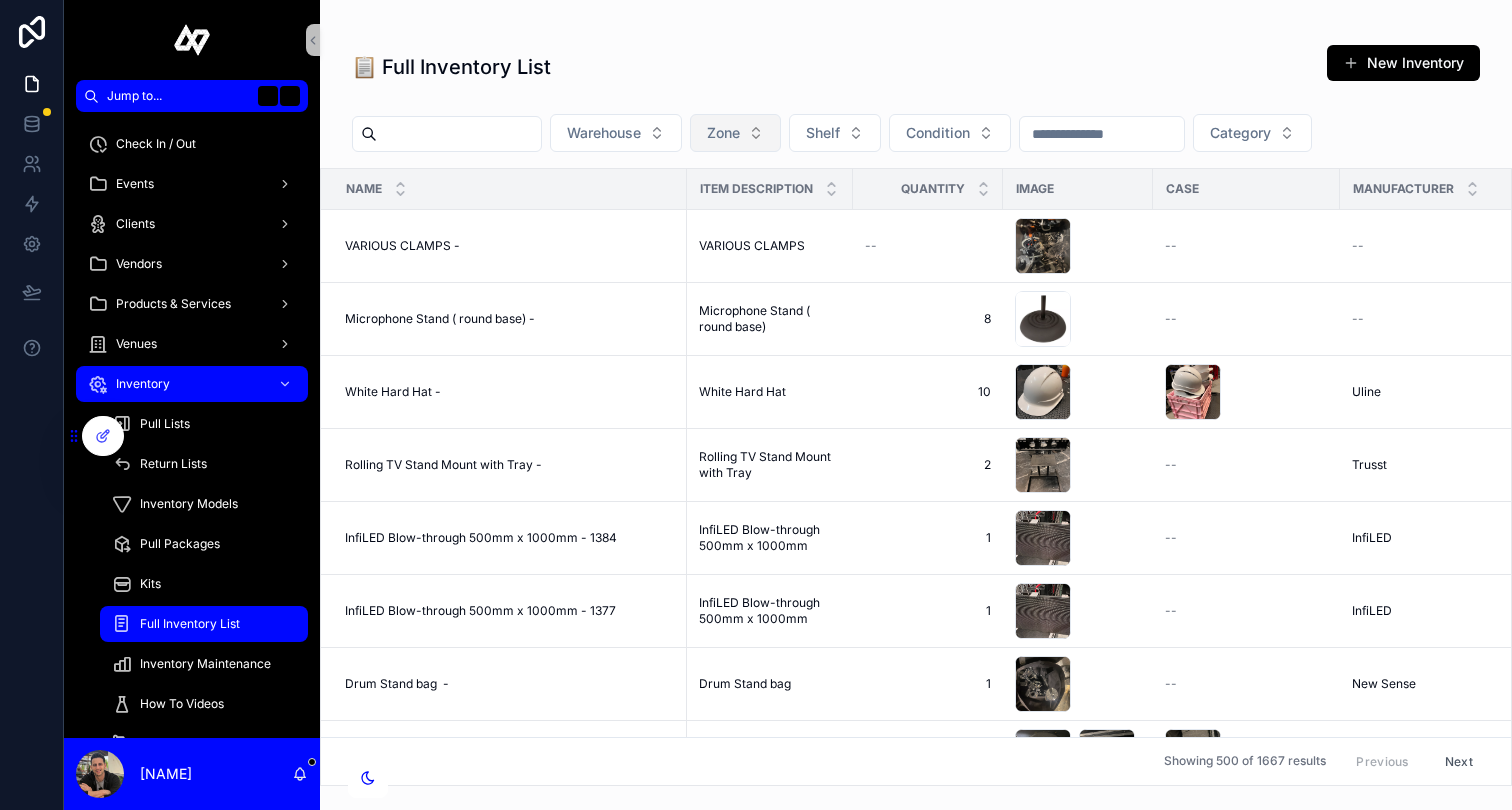click on "Zone" at bounding box center [735, 133] 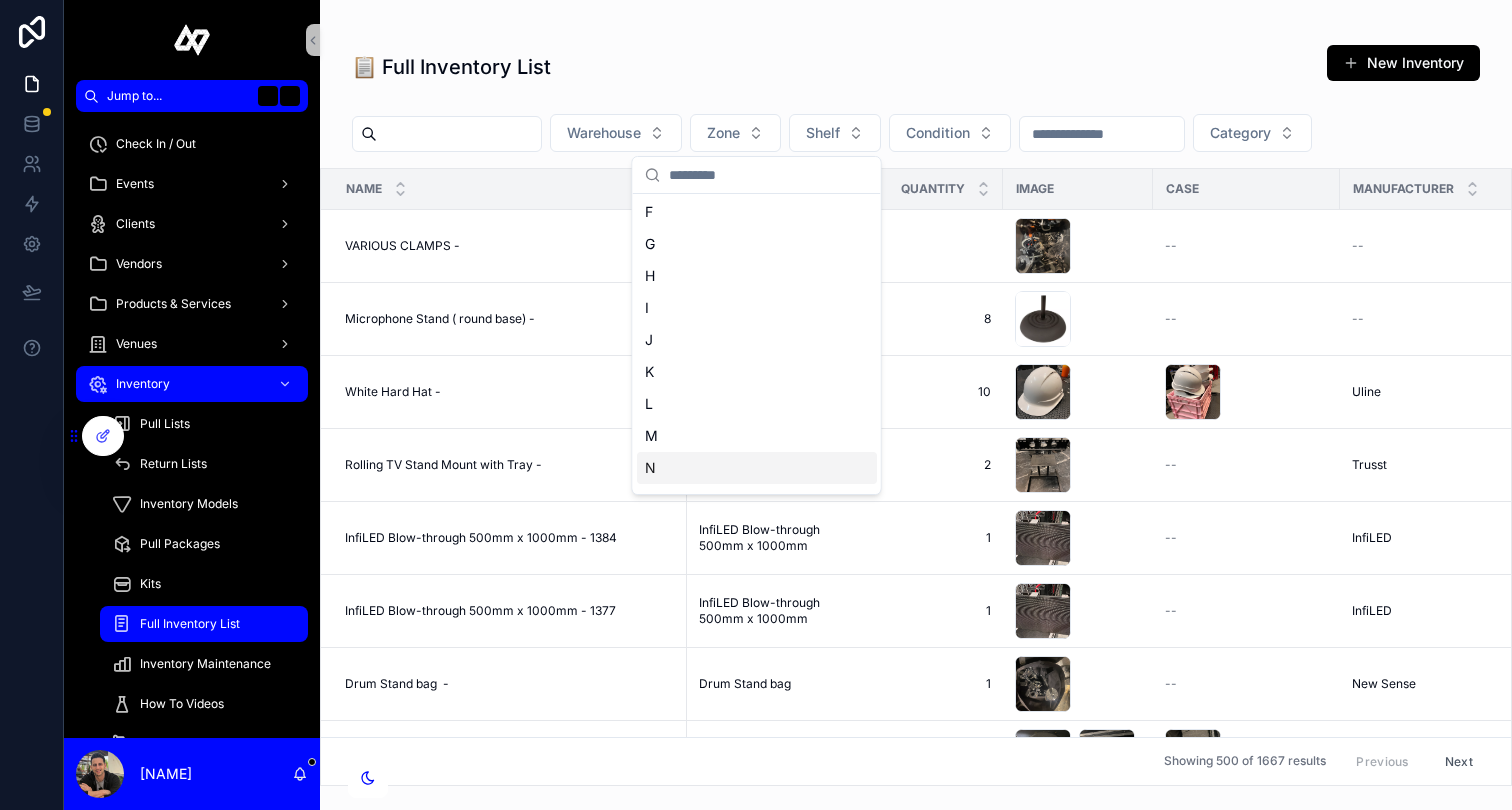 click on "N" at bounding box center (757, 468) 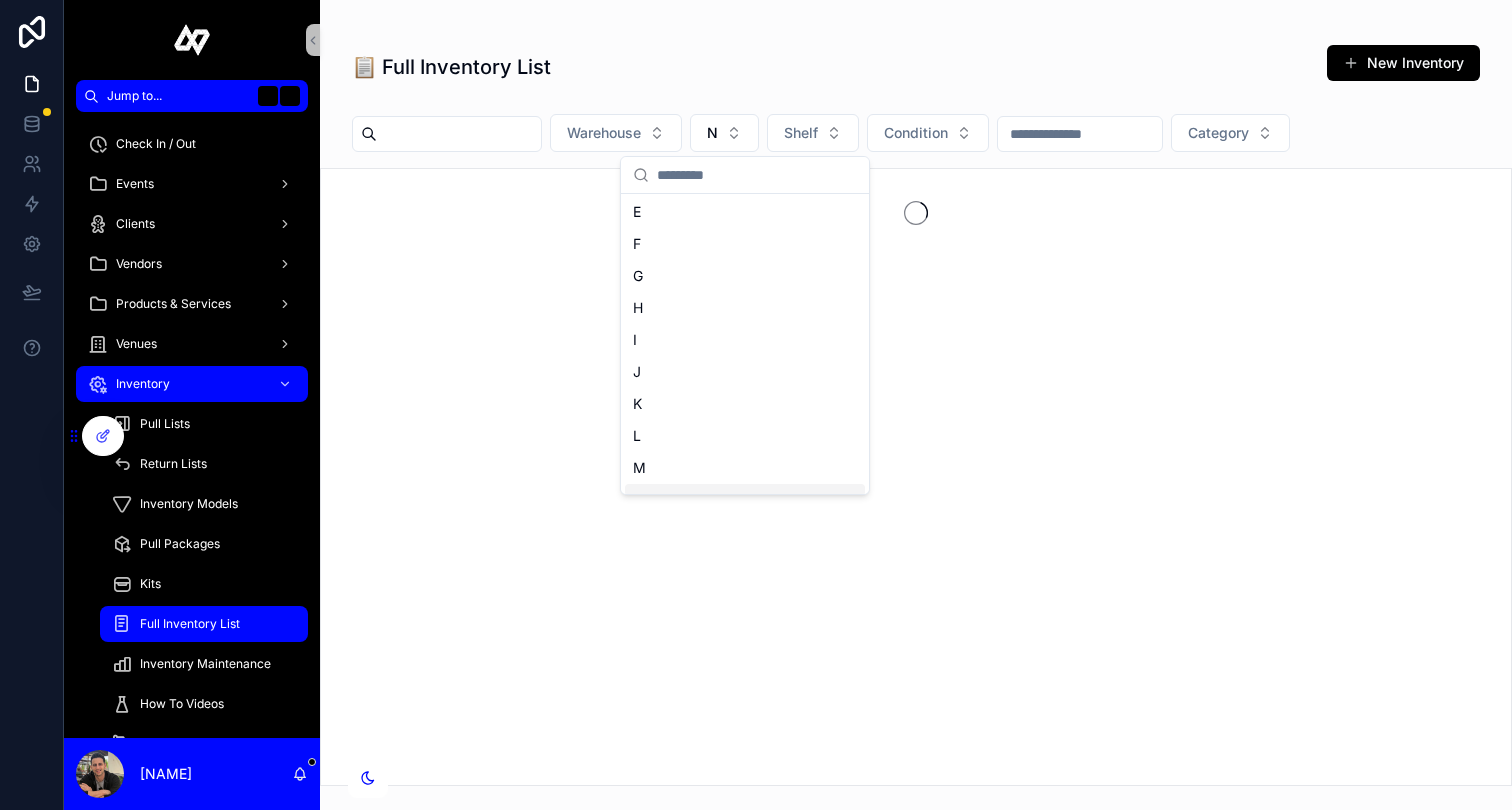 scroll, scrollTop: 194, scrollLeft: 0, axis: vertical 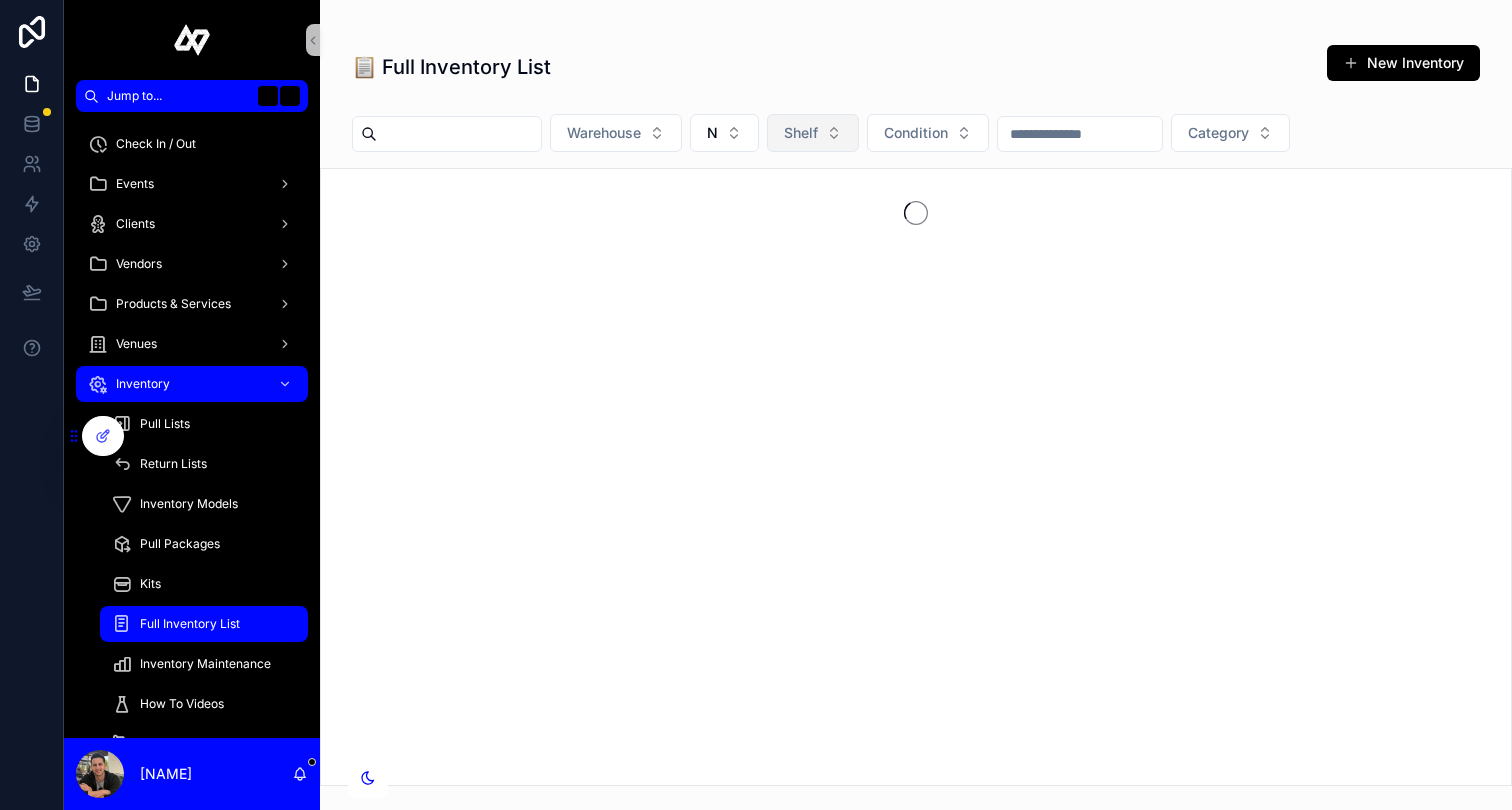 click on "Shelf" at bounding box center [813, 133] 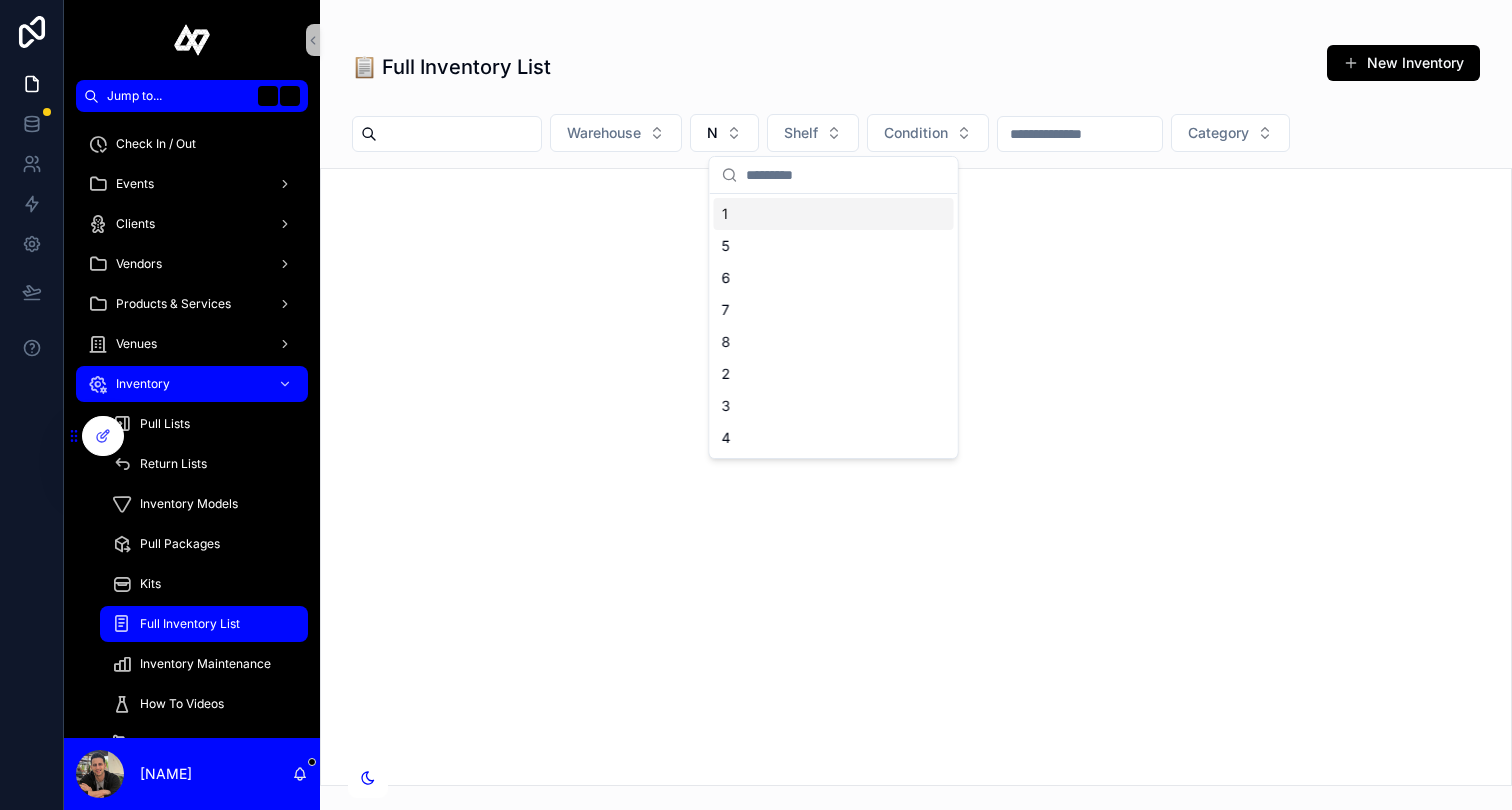 click on "1" at bounding box center [834, 214] 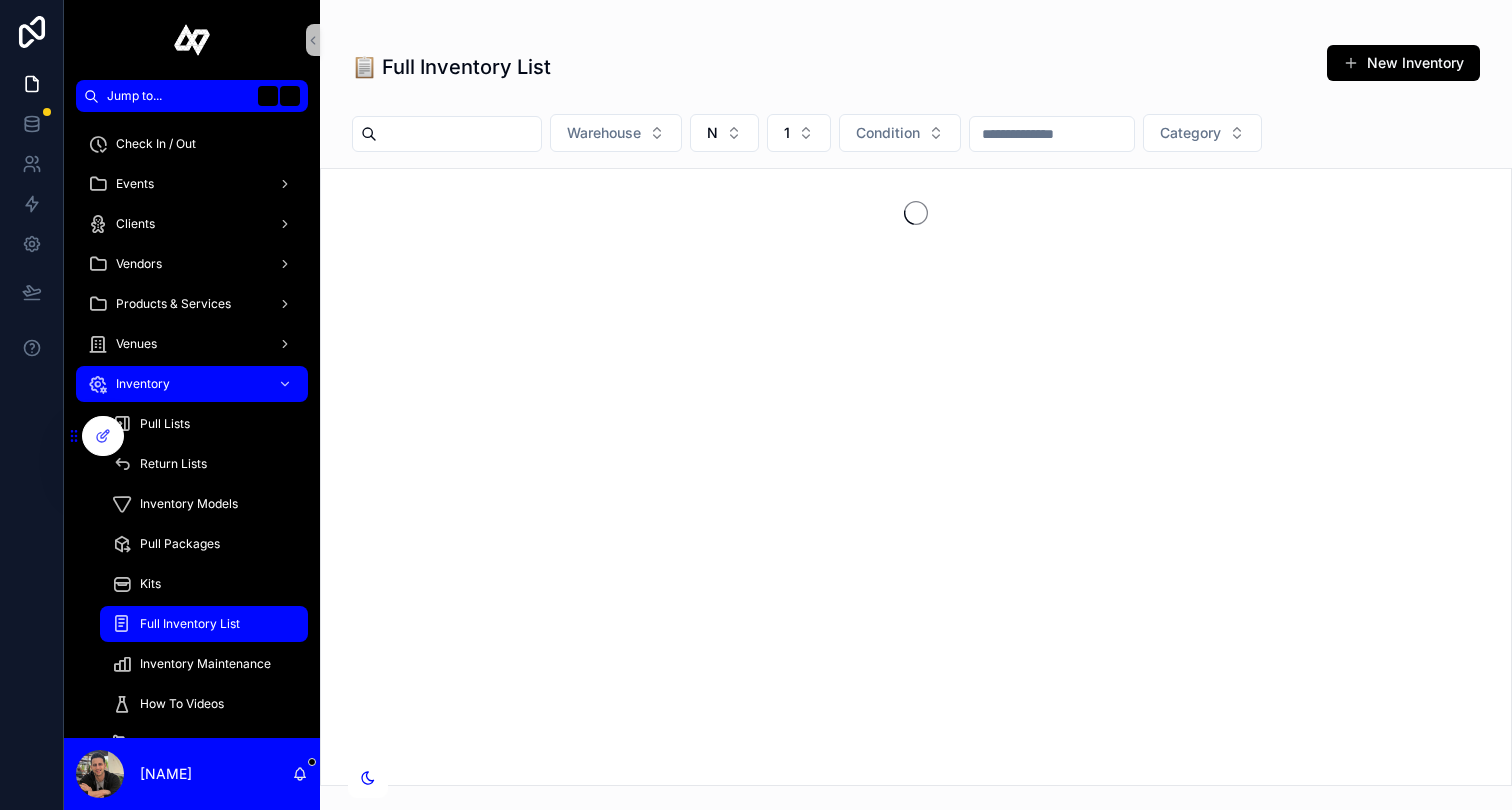 click on "📋 Full Inventory List New Inventory" at bounding box center [916, 67] 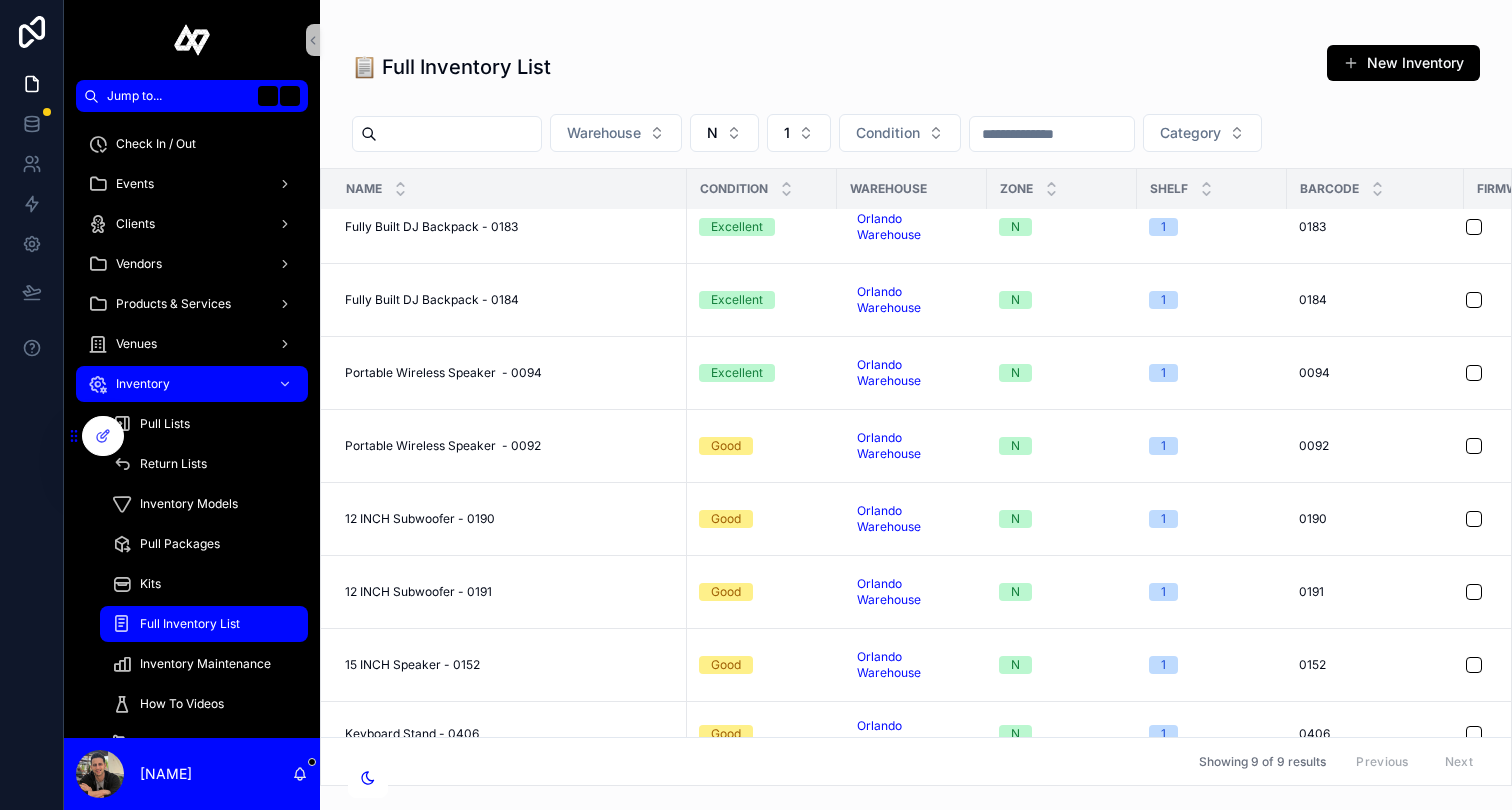 scroll, scrollTop: 121, scrollLeft: 1058, axis: both 